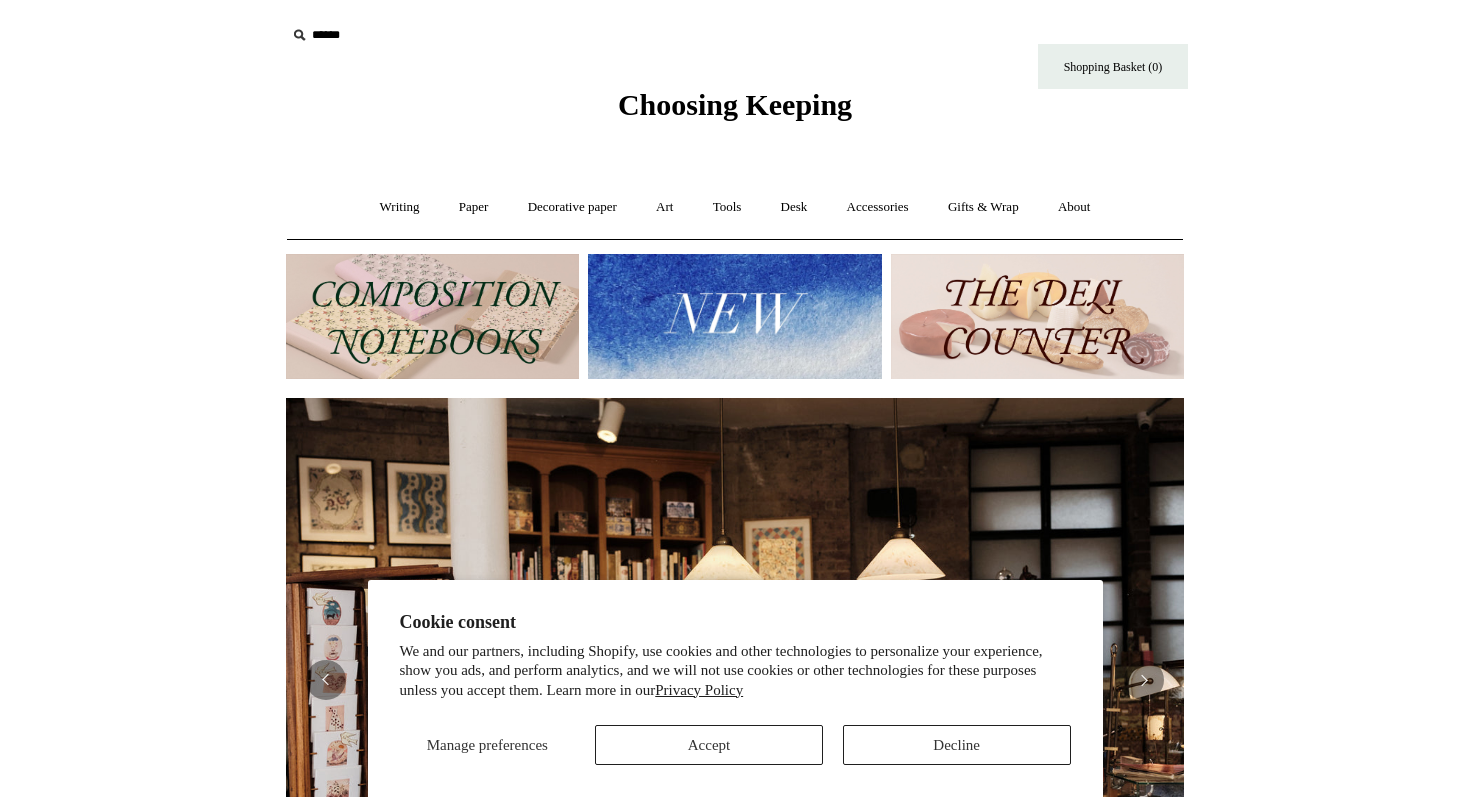 scroll, scrollTop: 0, scrollLeft: 0, axis: both 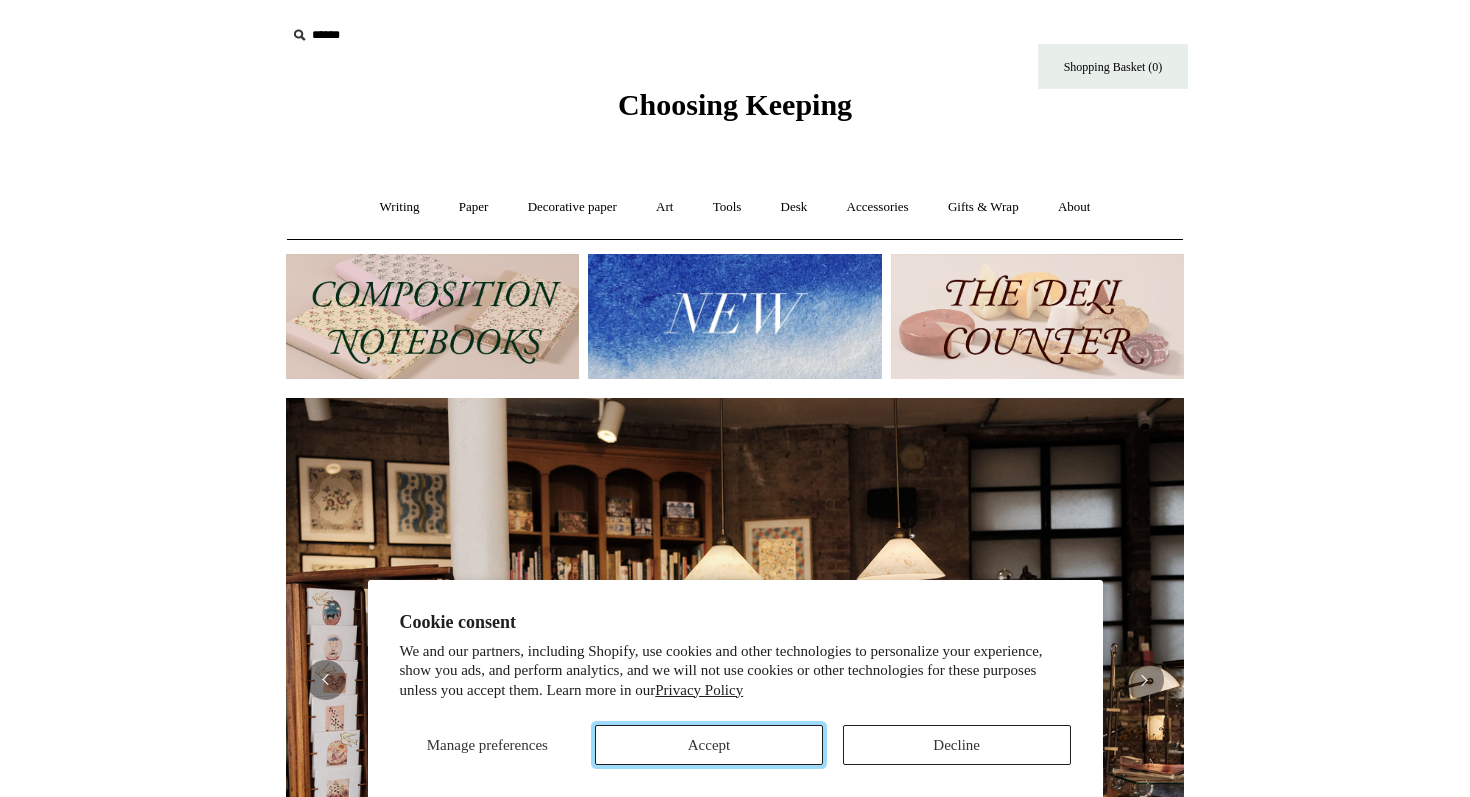 click on "Accept" at bounding box center [709, 745] 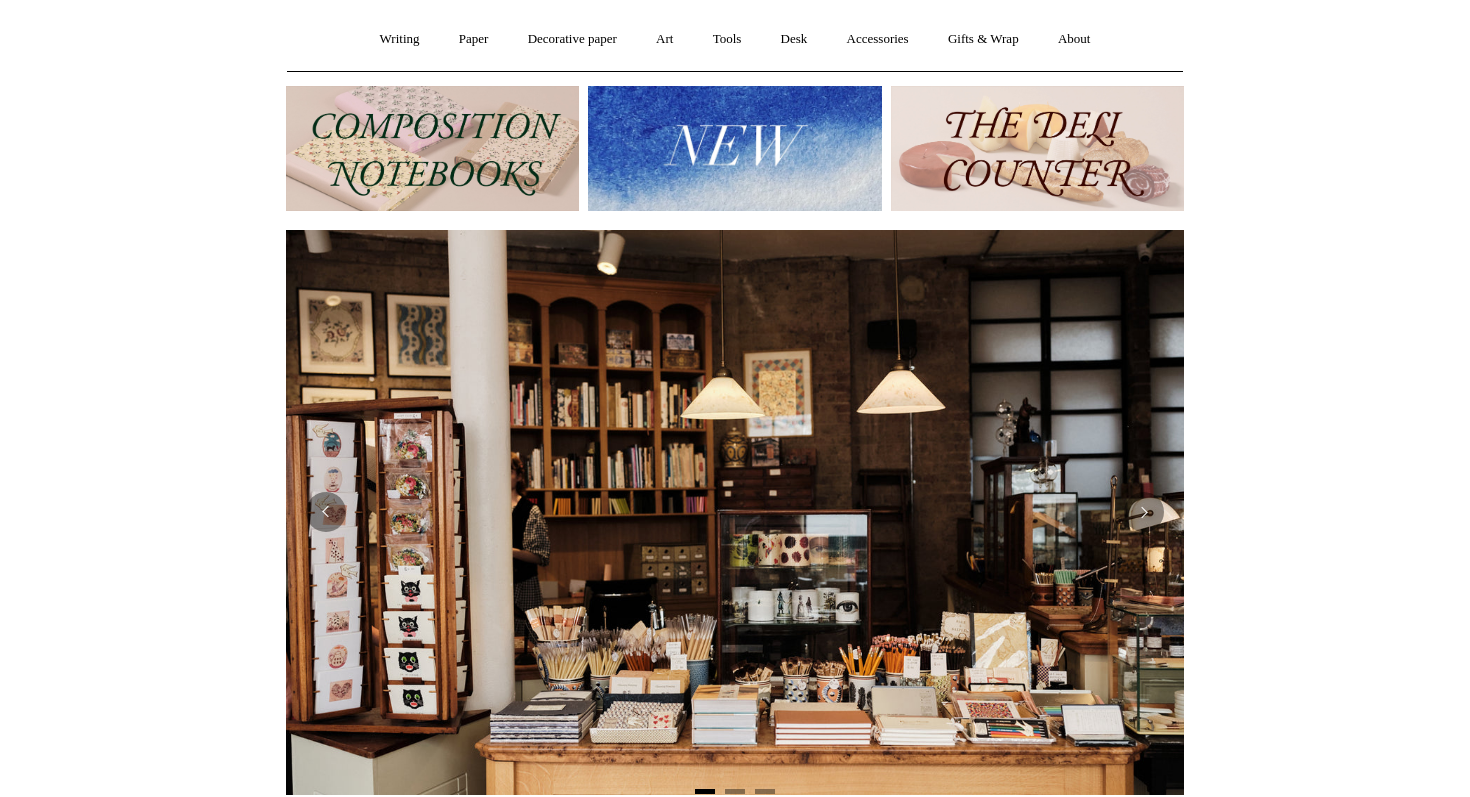 scroll, scrollTop: 888, scrollLeft: 0, axis: vertical 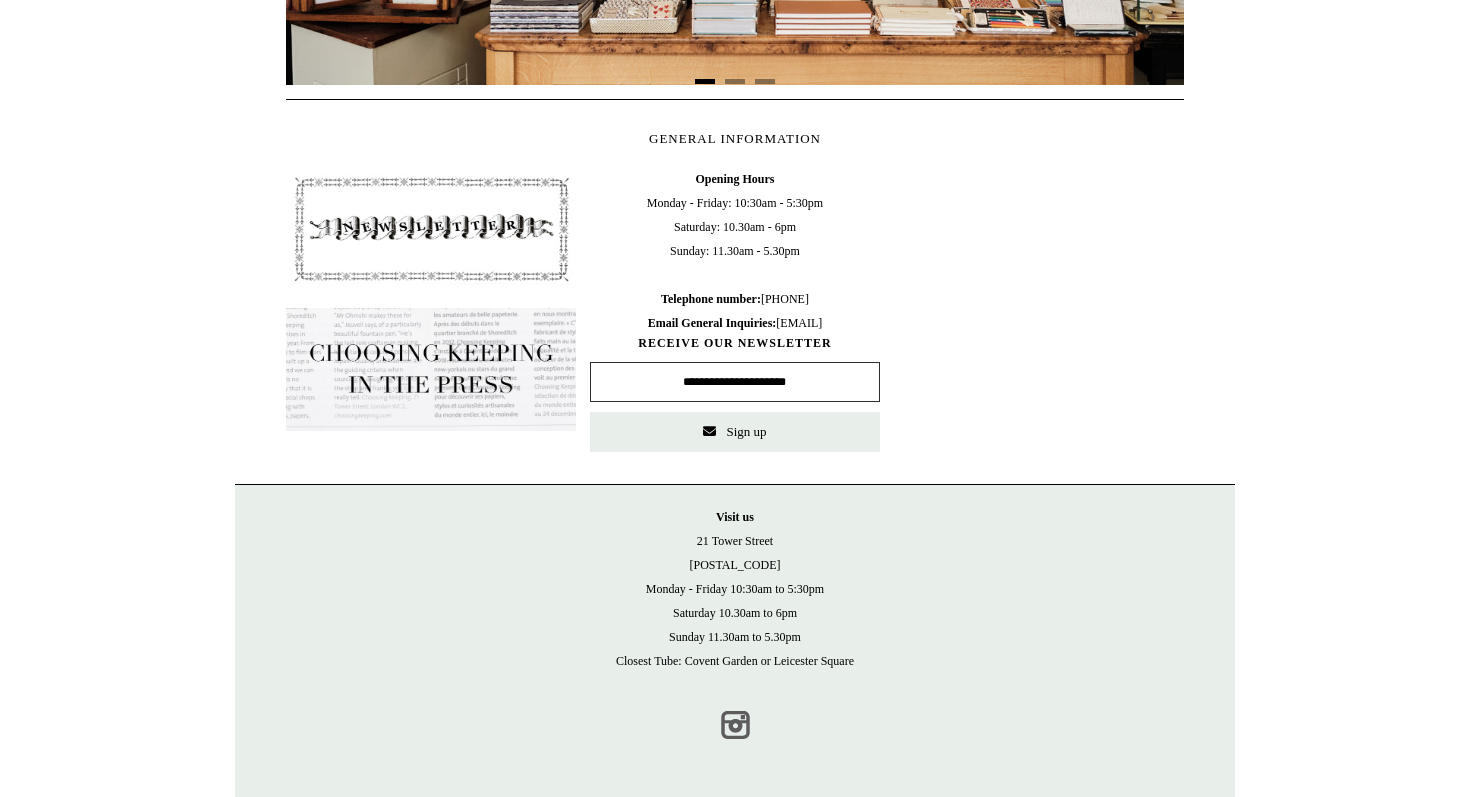 click on "Instagram" at bounding box center (735, 725) 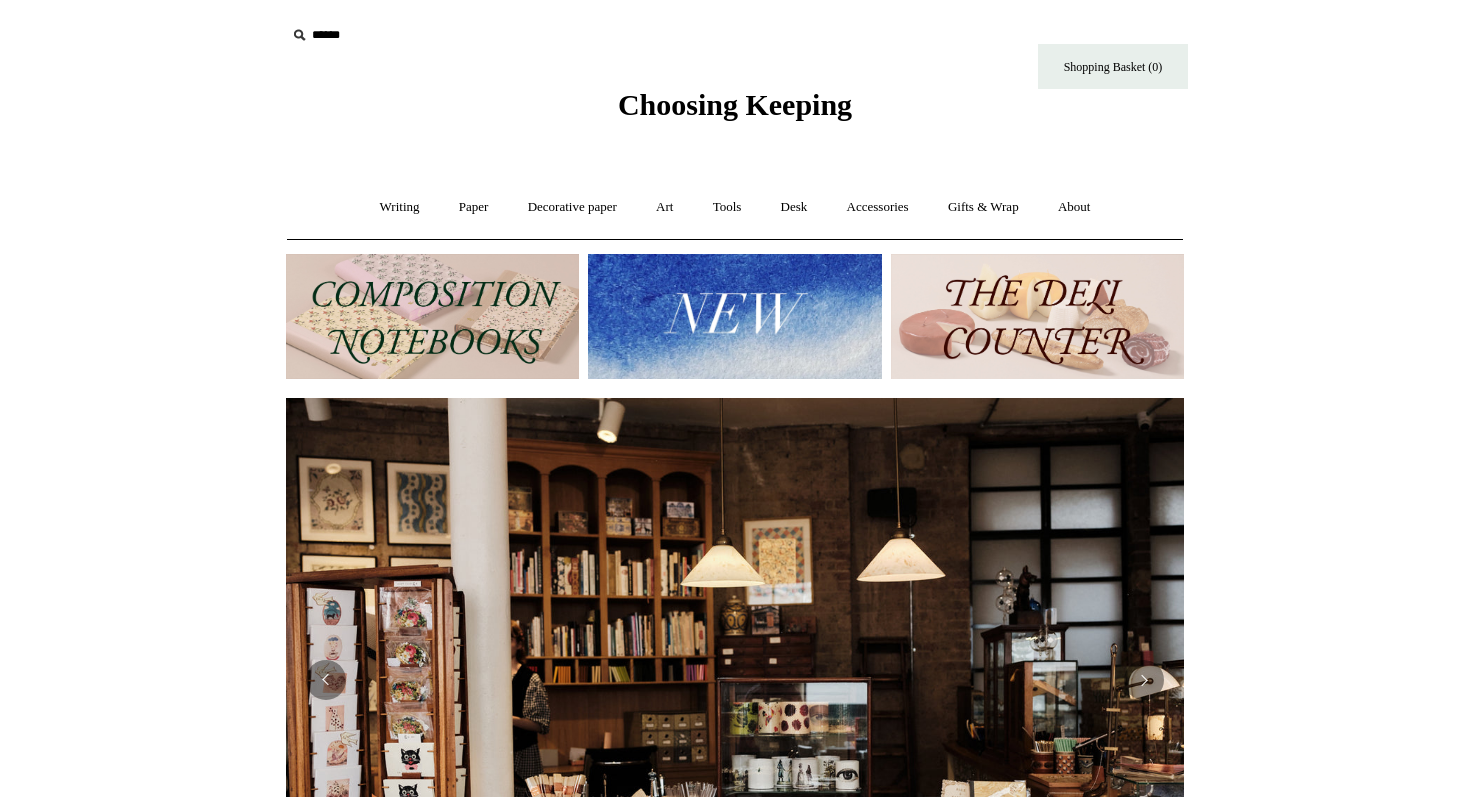 scroll, scrollTop: 0, scrollLeft: 0, axis: both 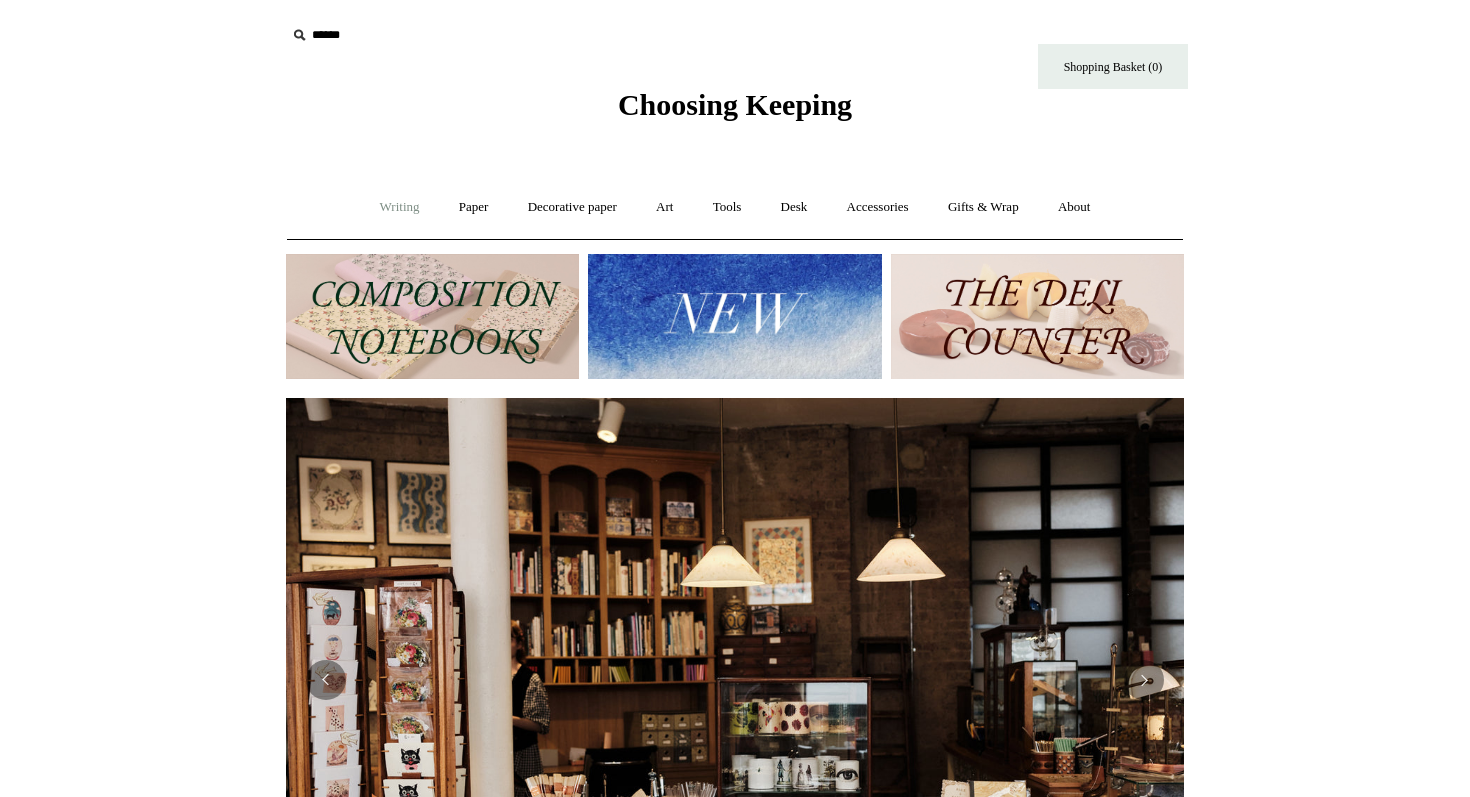 click on "Writing +" at bounding box center (400, 207) 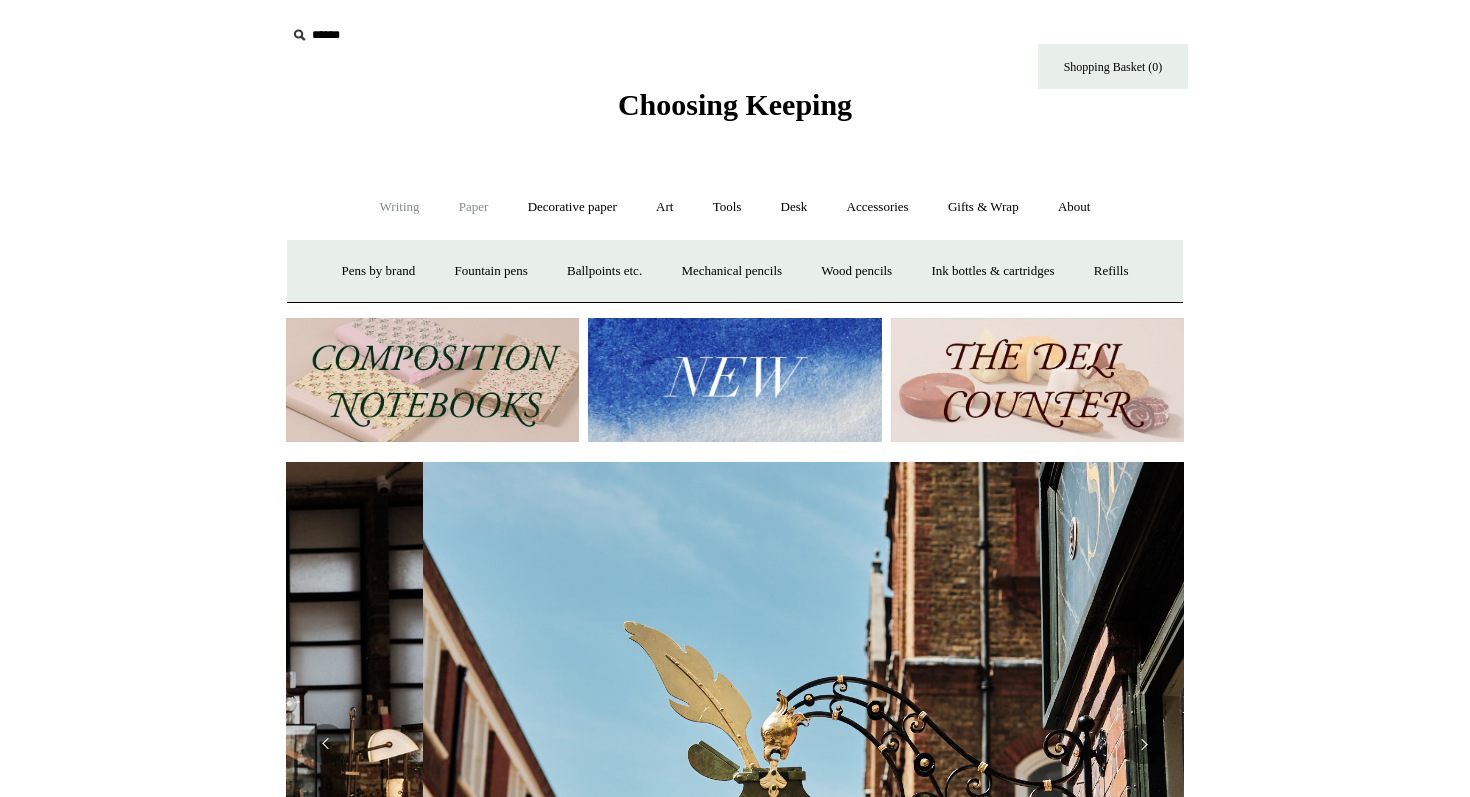 click on "Paper +" at bounding box center (474, 207) 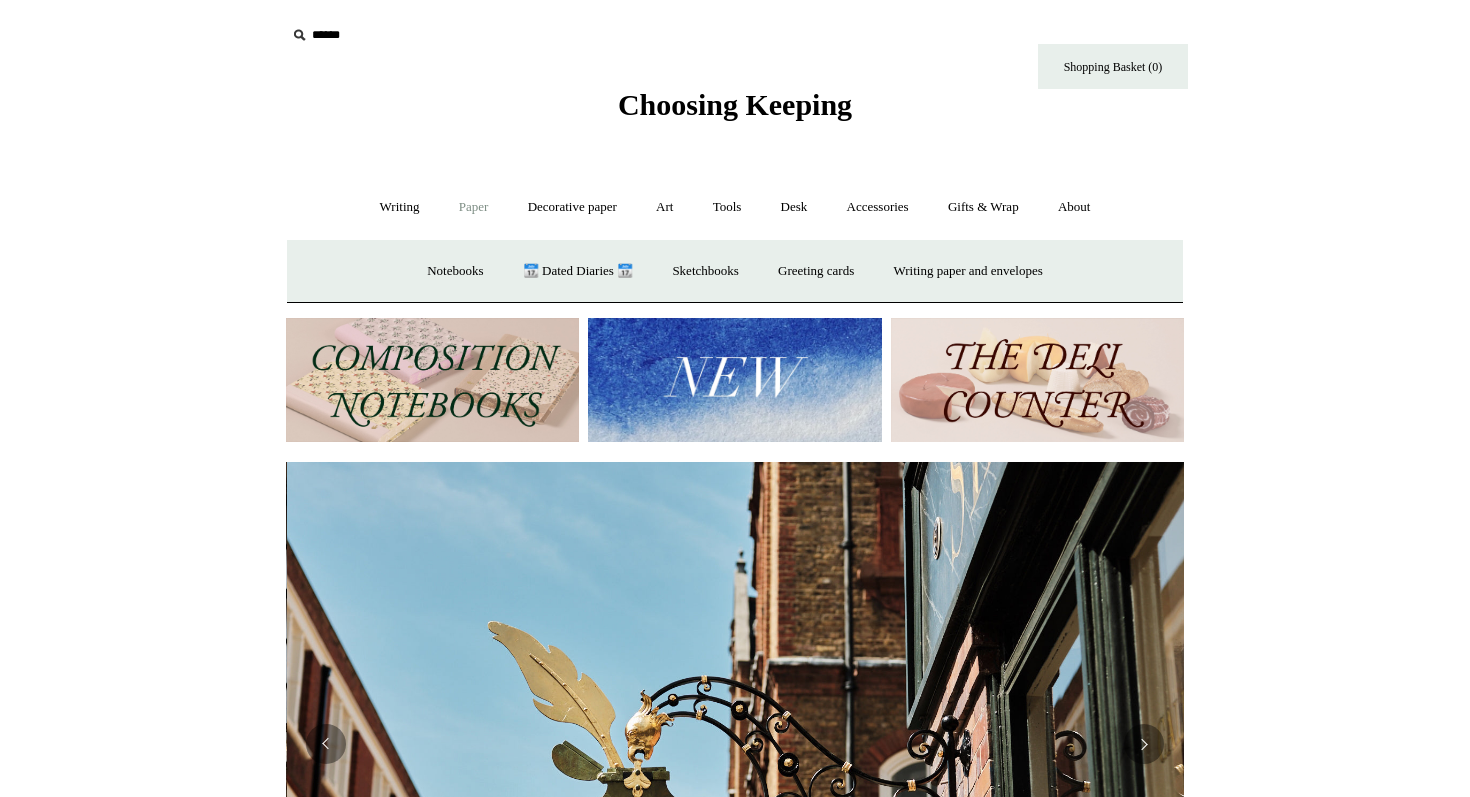 scroll, scrollTop: 0, scrollLeft: 898, axis: horizontal 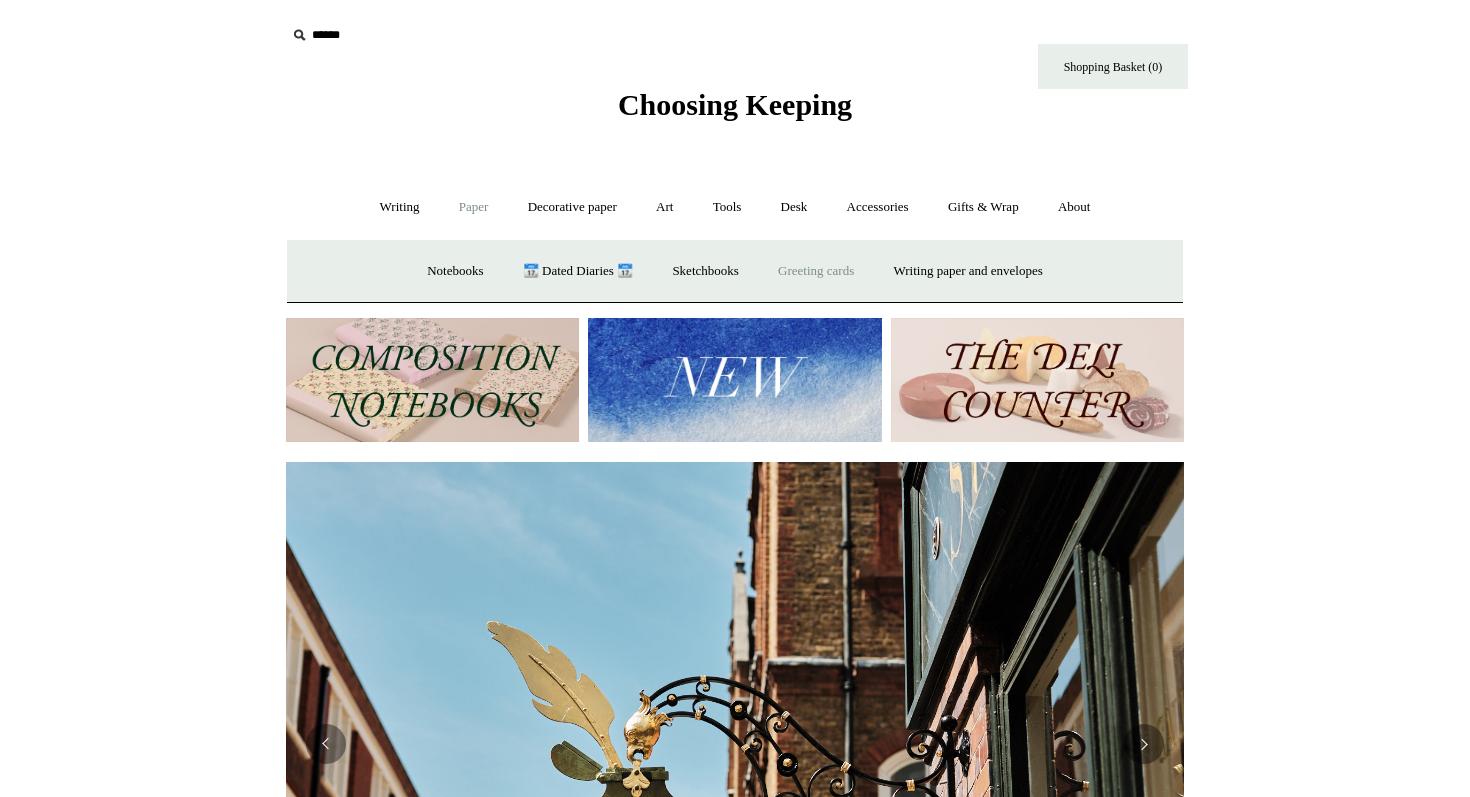 click on "Greeting cards +" at bounding box center (816, 271) 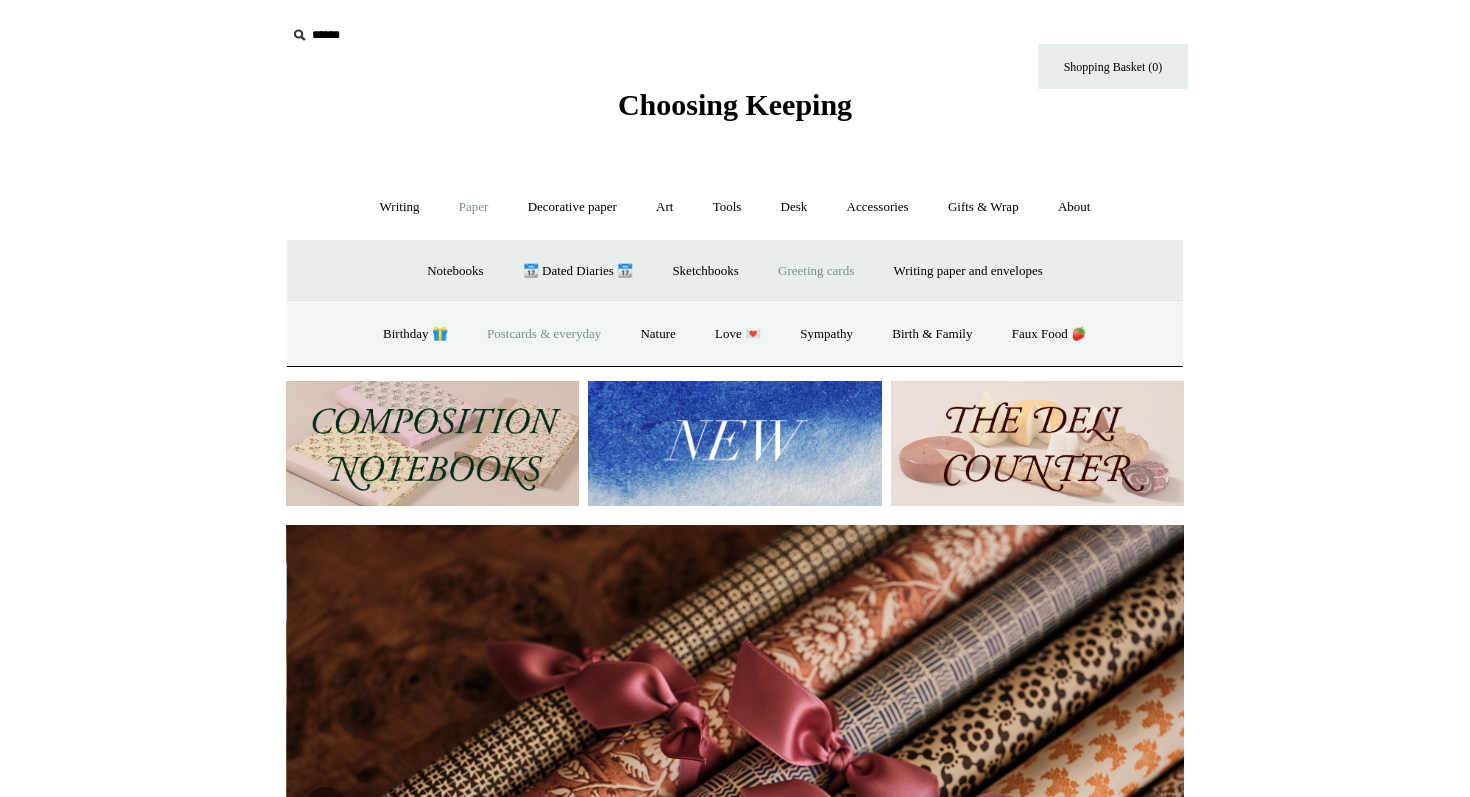 scroll, scrollTop: 0, scrollLeft: 1796, axis: horizontal 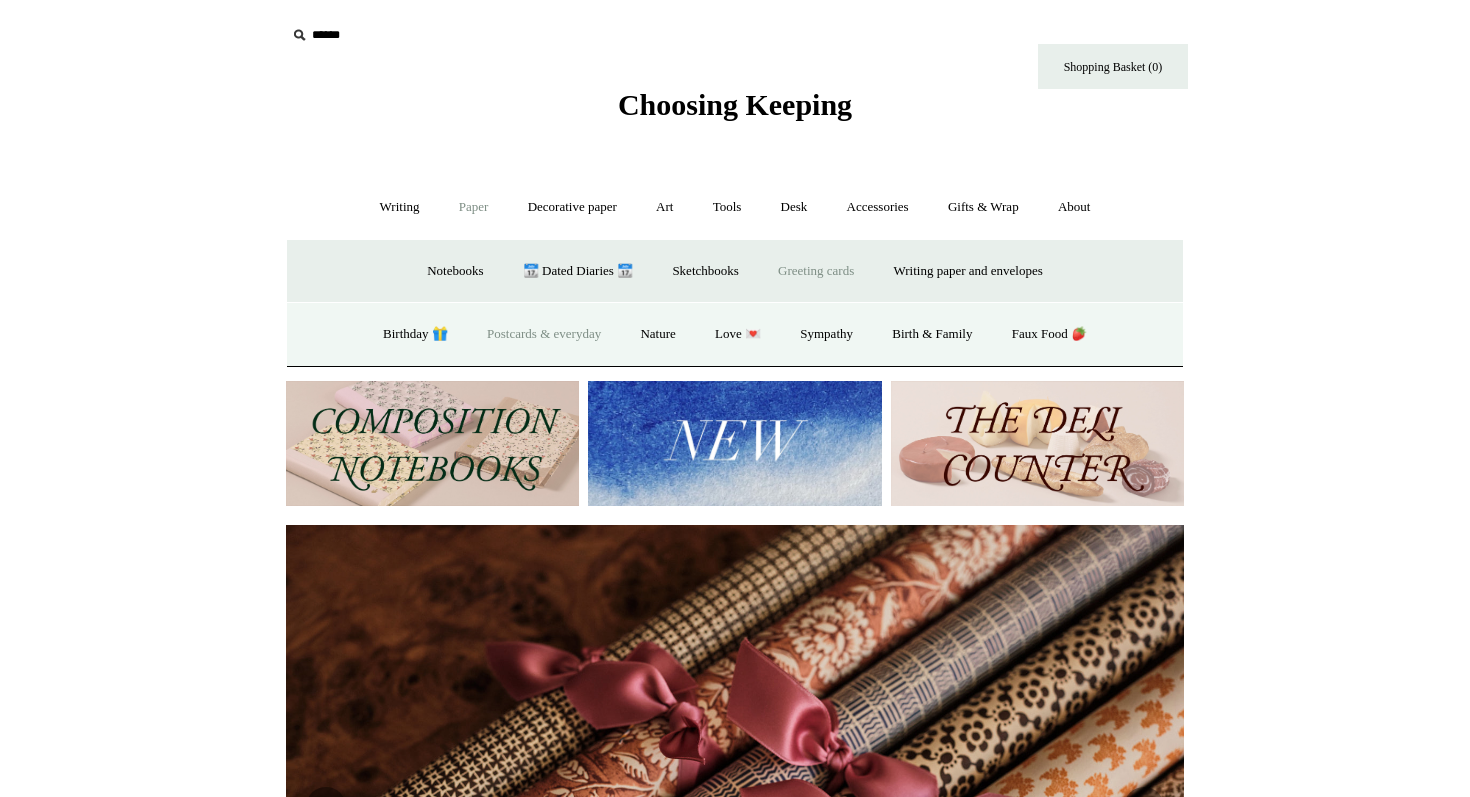 click on "Postcards & everyday" at bounding box center (544, 334) 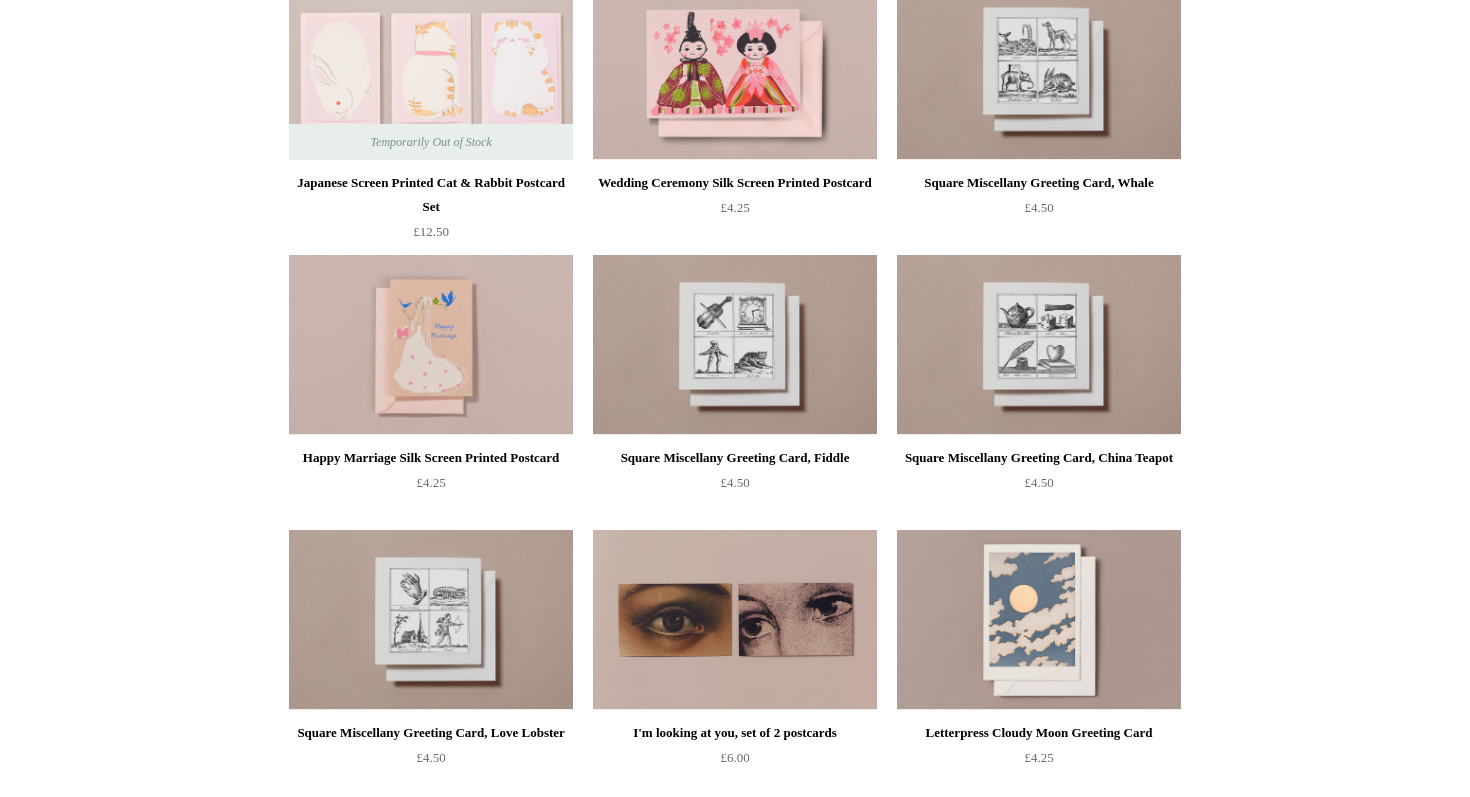 scroll, scrollTop: 833, scrollLeft: 0, axis: vertical 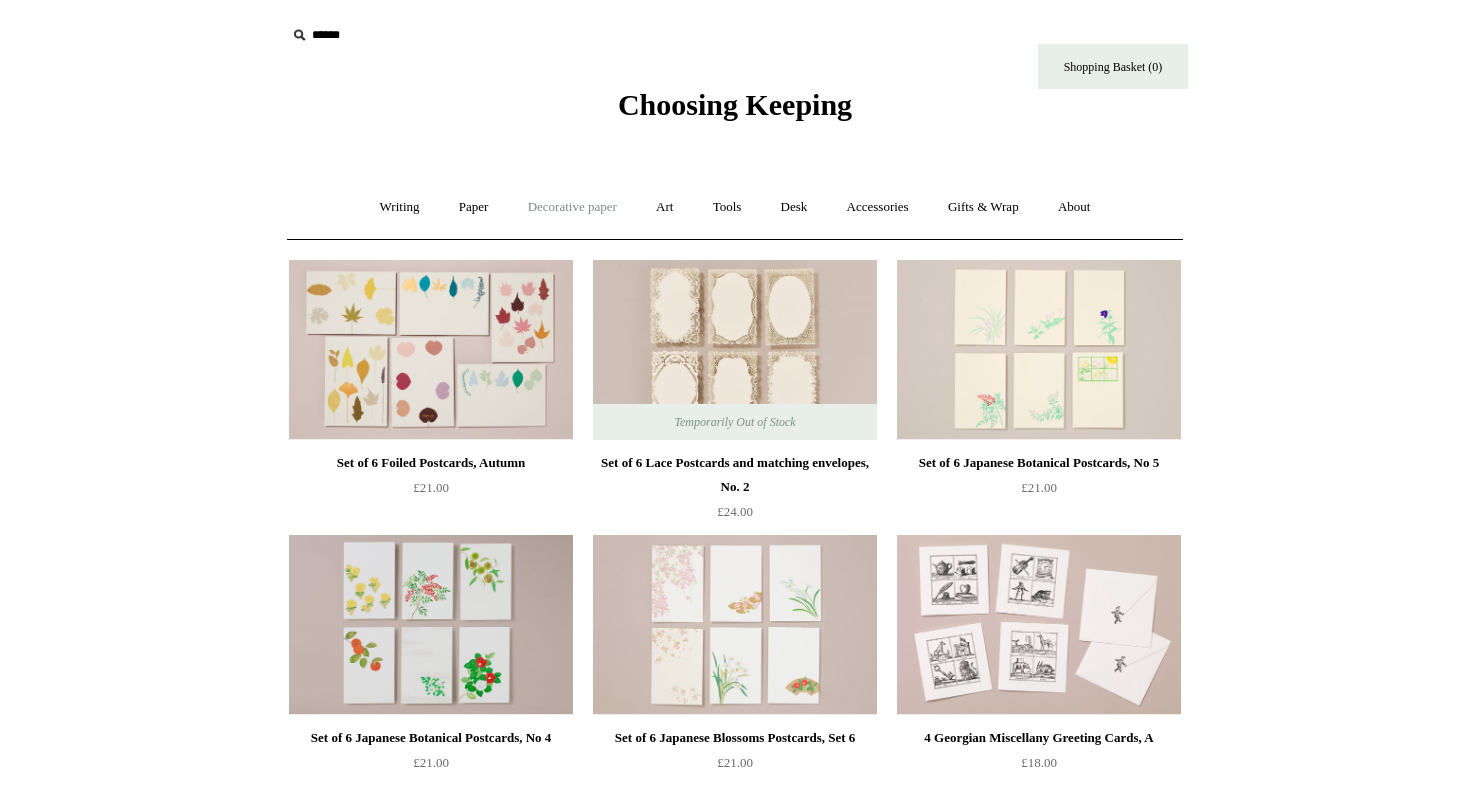 click on "Decorative paper +" at bounding box center [572, 207] 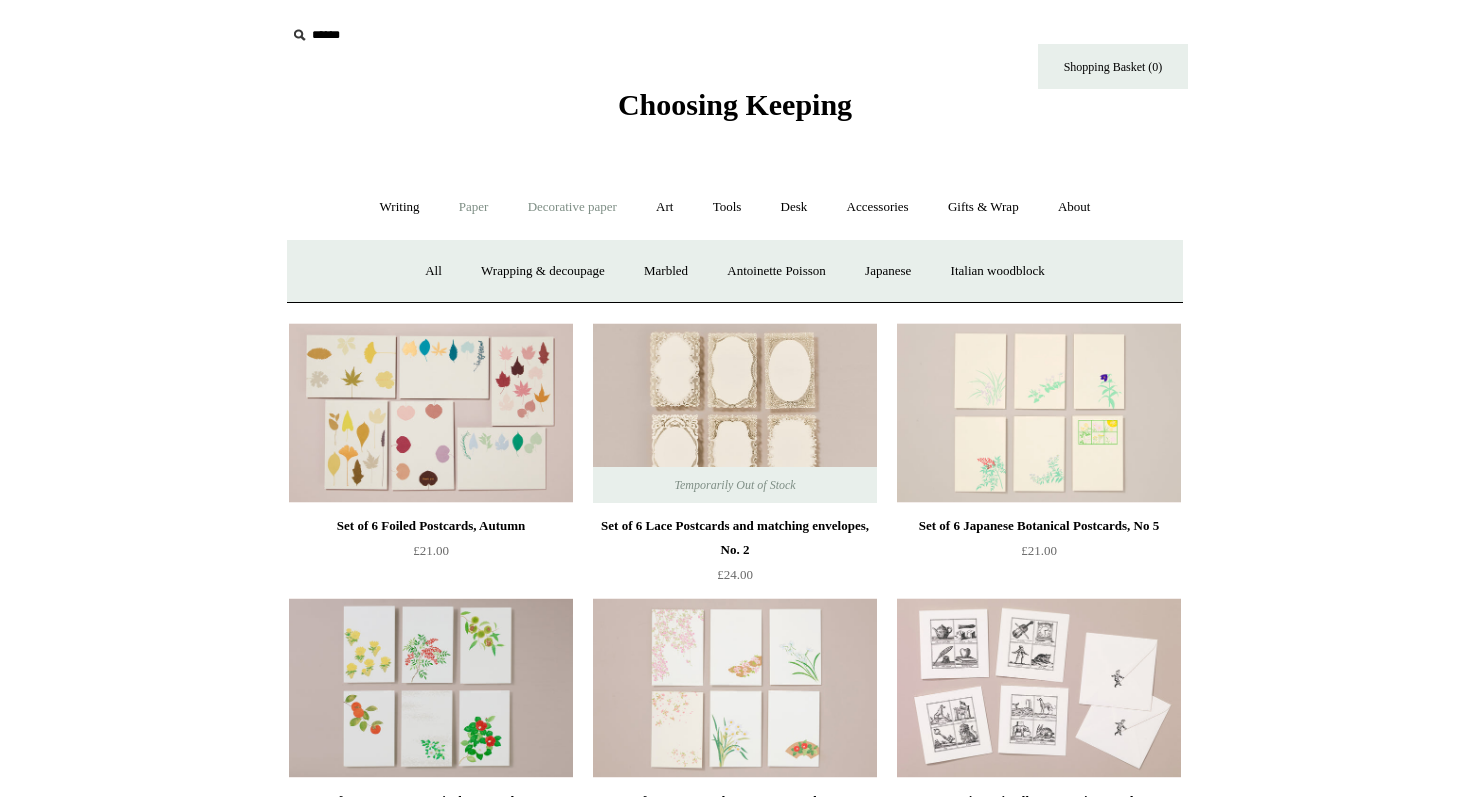 click on "Paper +" at bounding box center [474, 207] 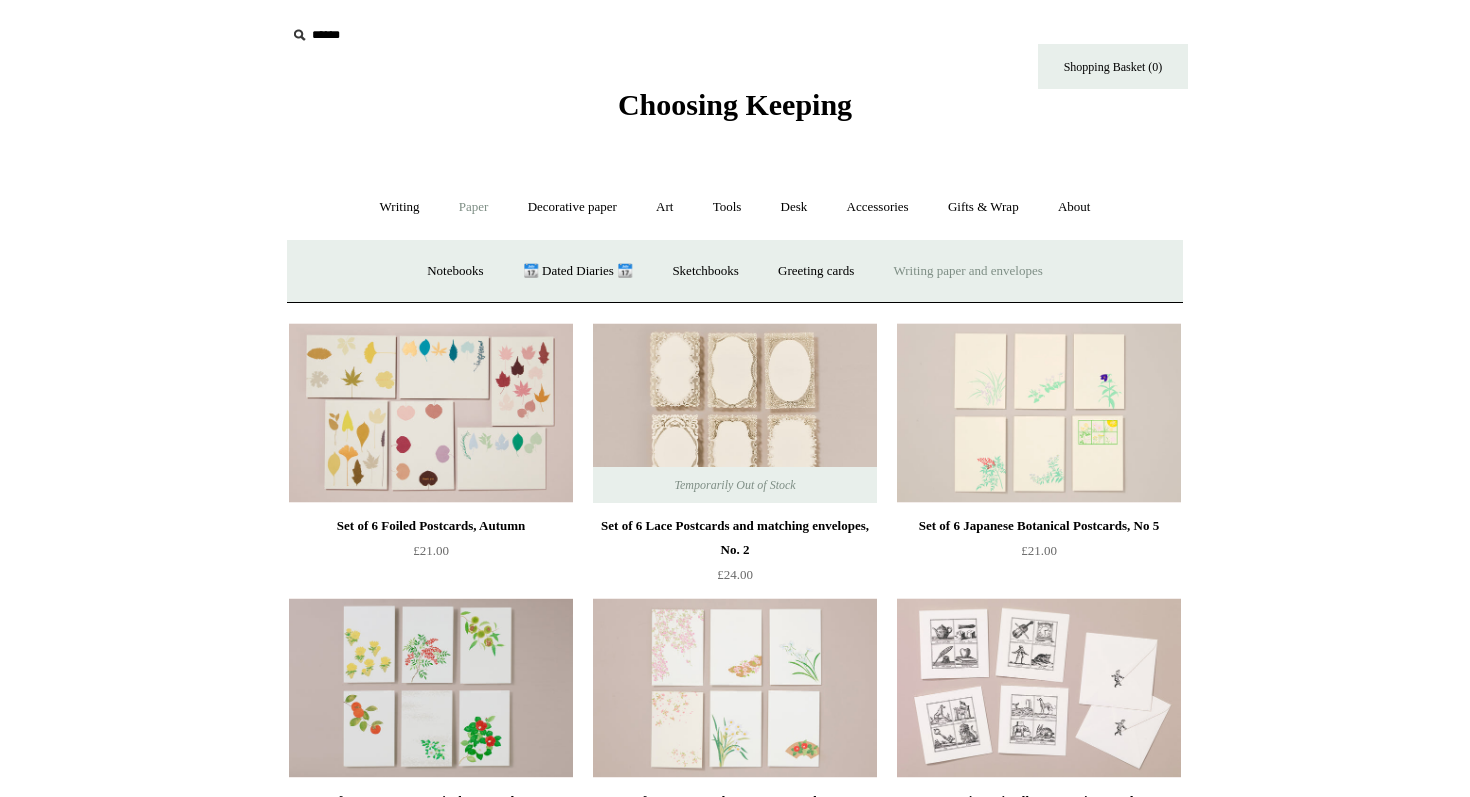 click on "Writing paper and envelopes +" at bounding box center (968, 271) 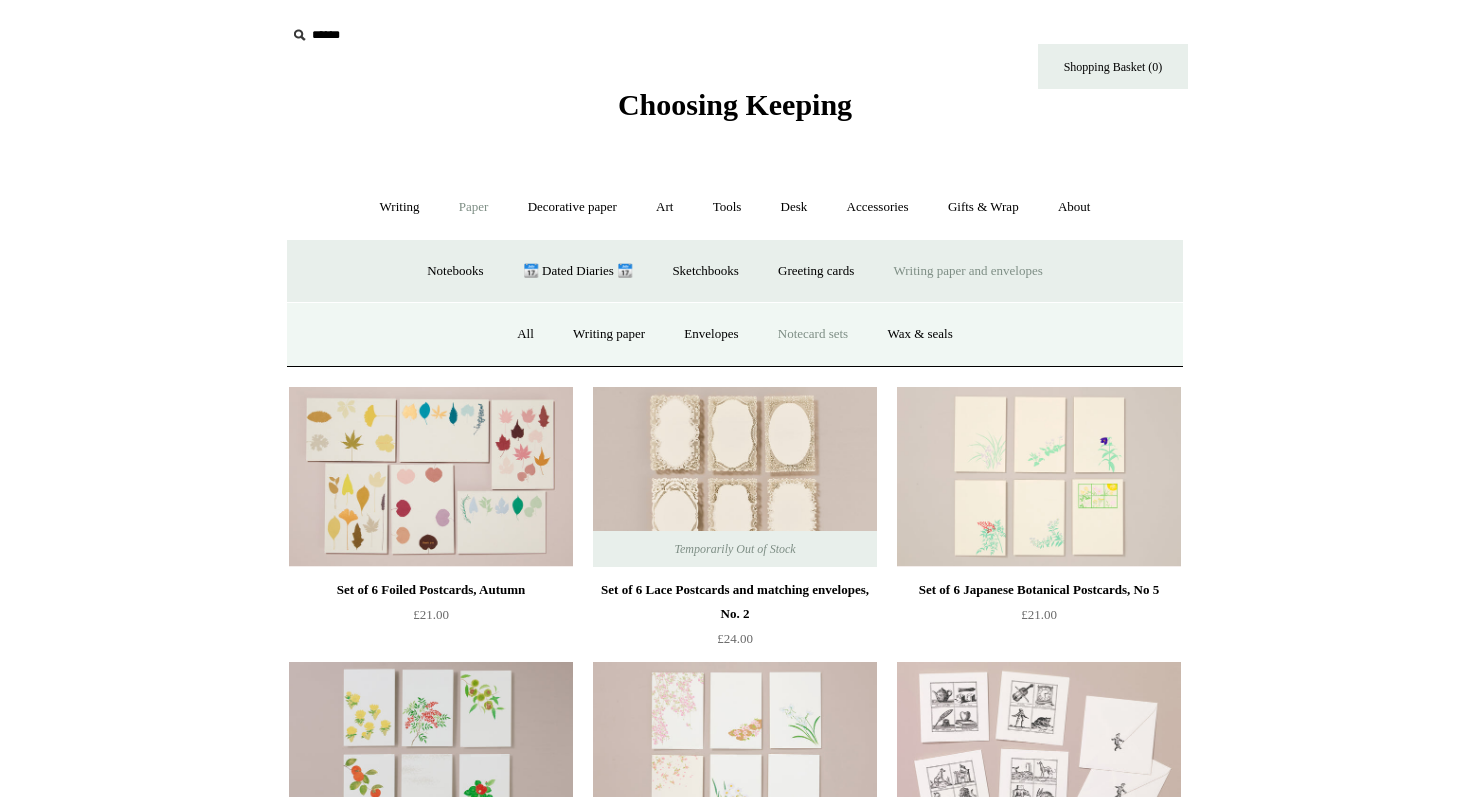 click on "Notecard sets" at bounding box center (813, 334) 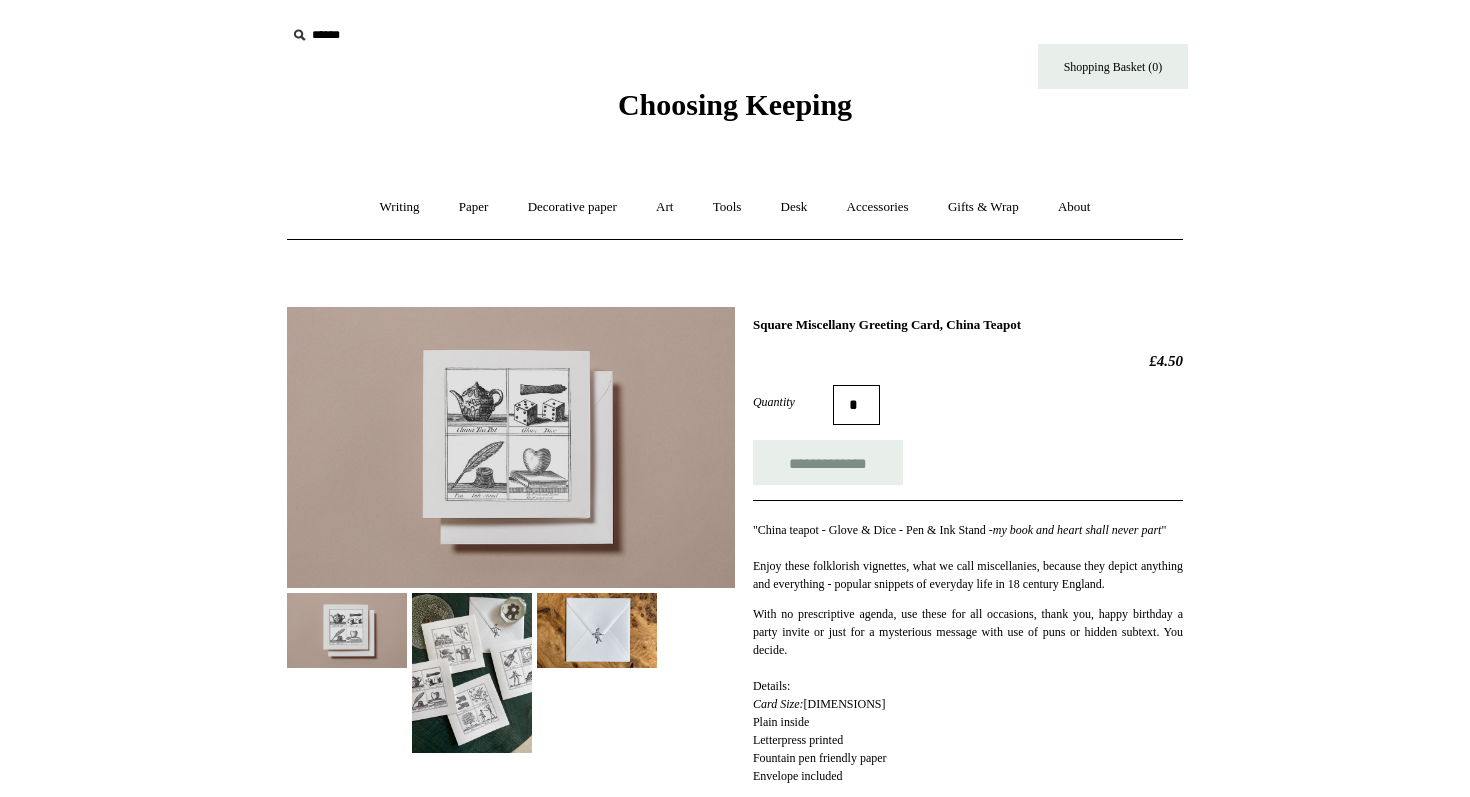 scroll, scrollTop: 0, scrollLeft: 0, axis: both 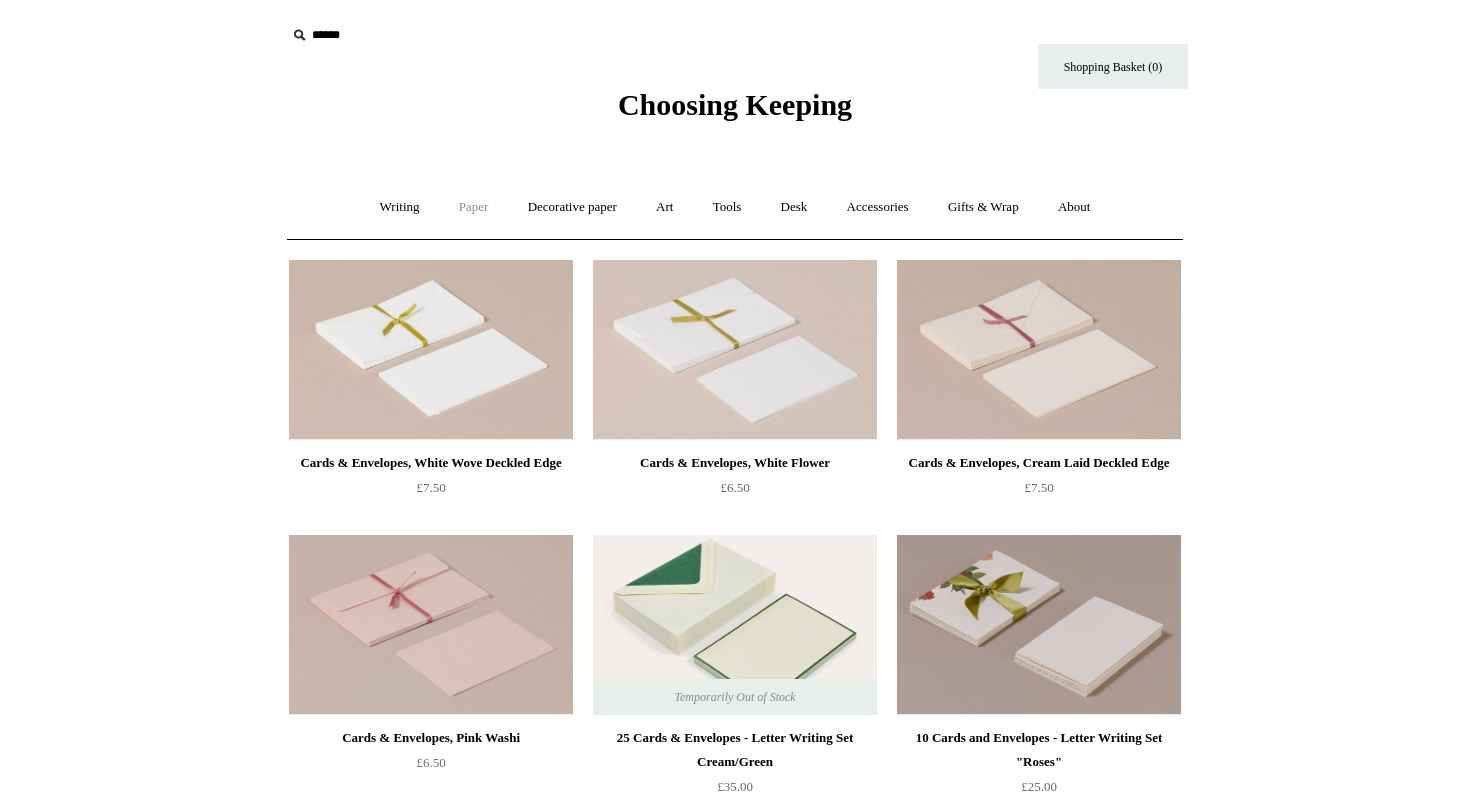 click on "Paper +" at bounding box center [474, 207] 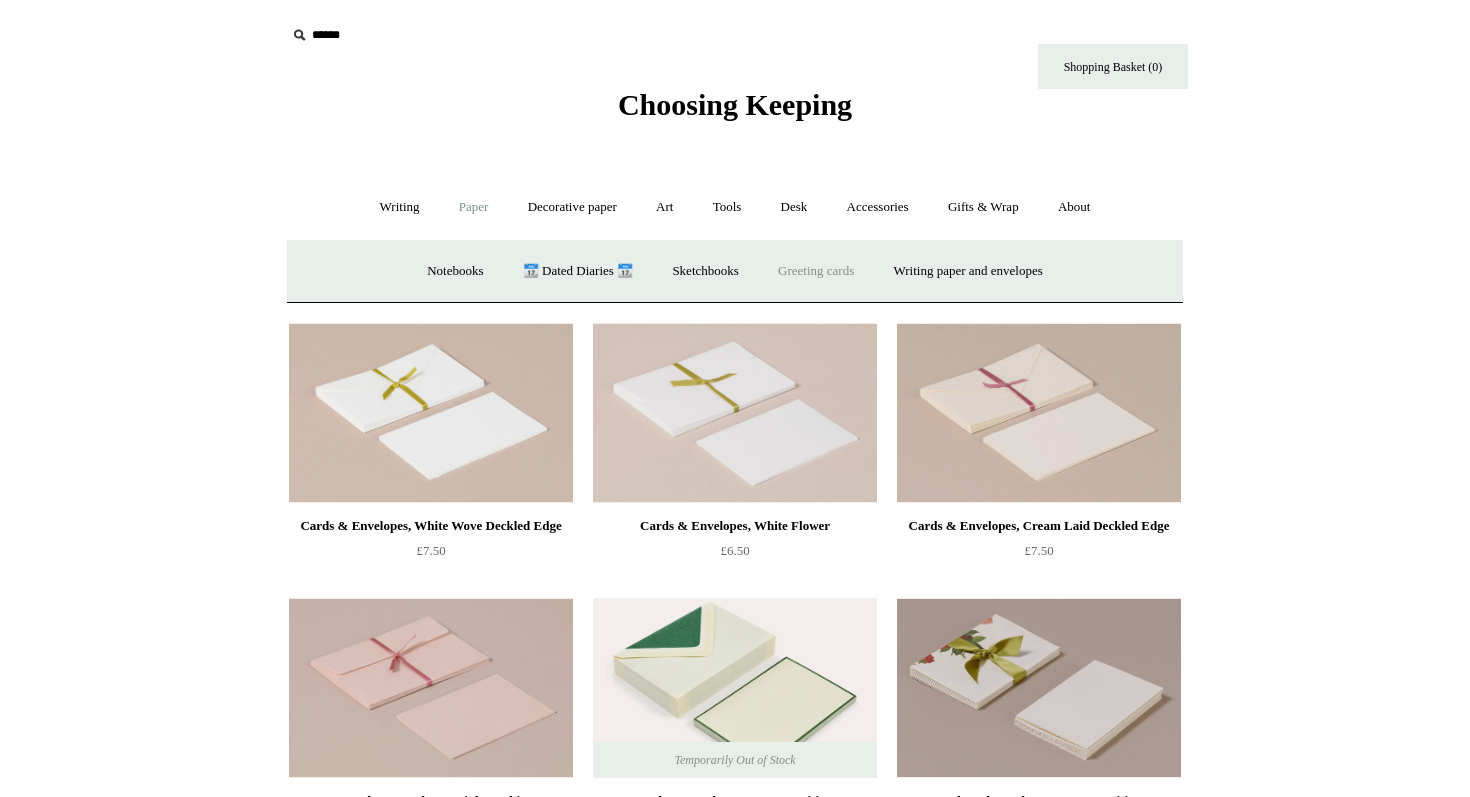 click on "Greeting cards +" at bounding box center [816, 271] 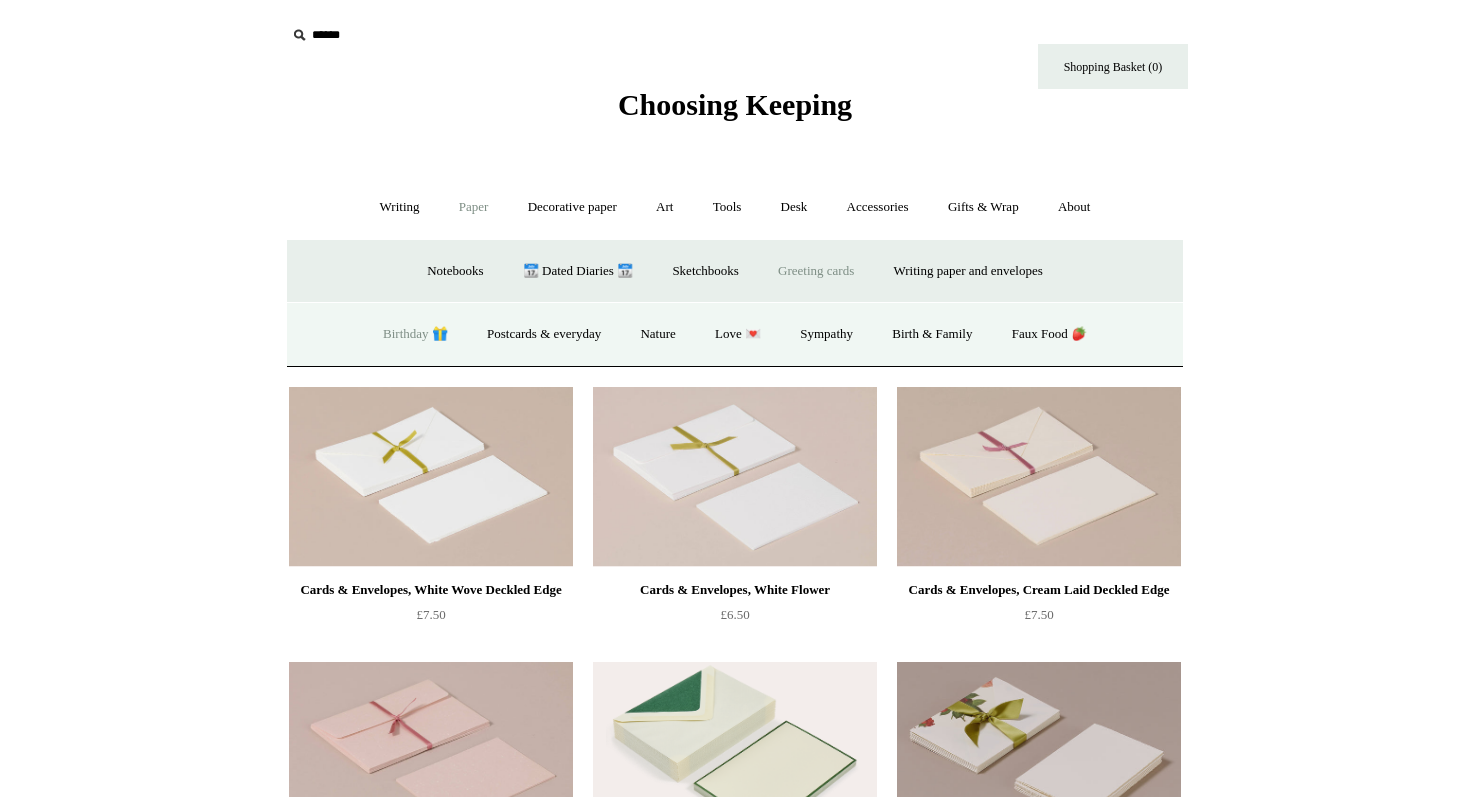 click on "Birthday 🎁" at bounding box center [415, 334] 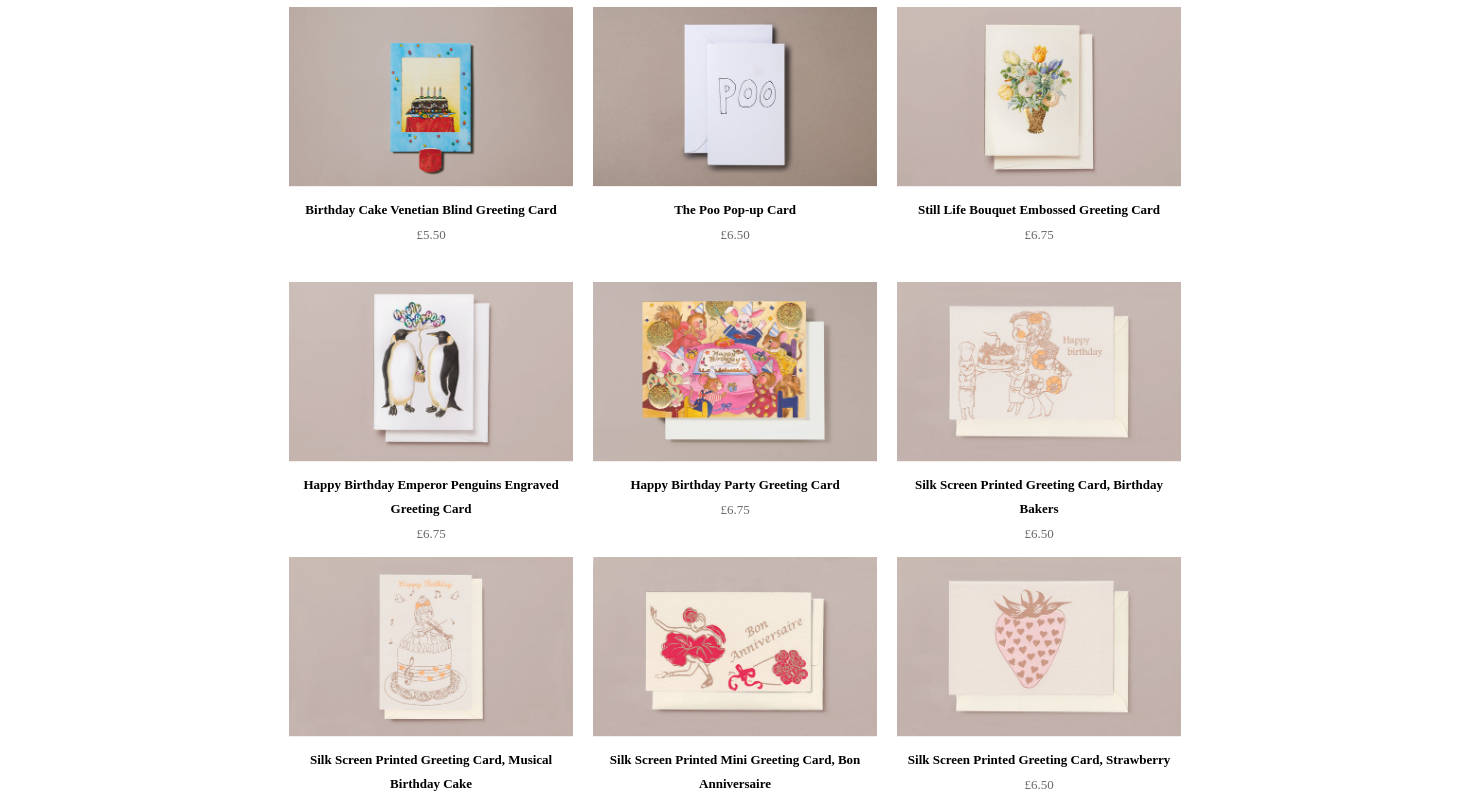 scroll, scrollTop: 126, scrollLeft: 0, axis: vertical 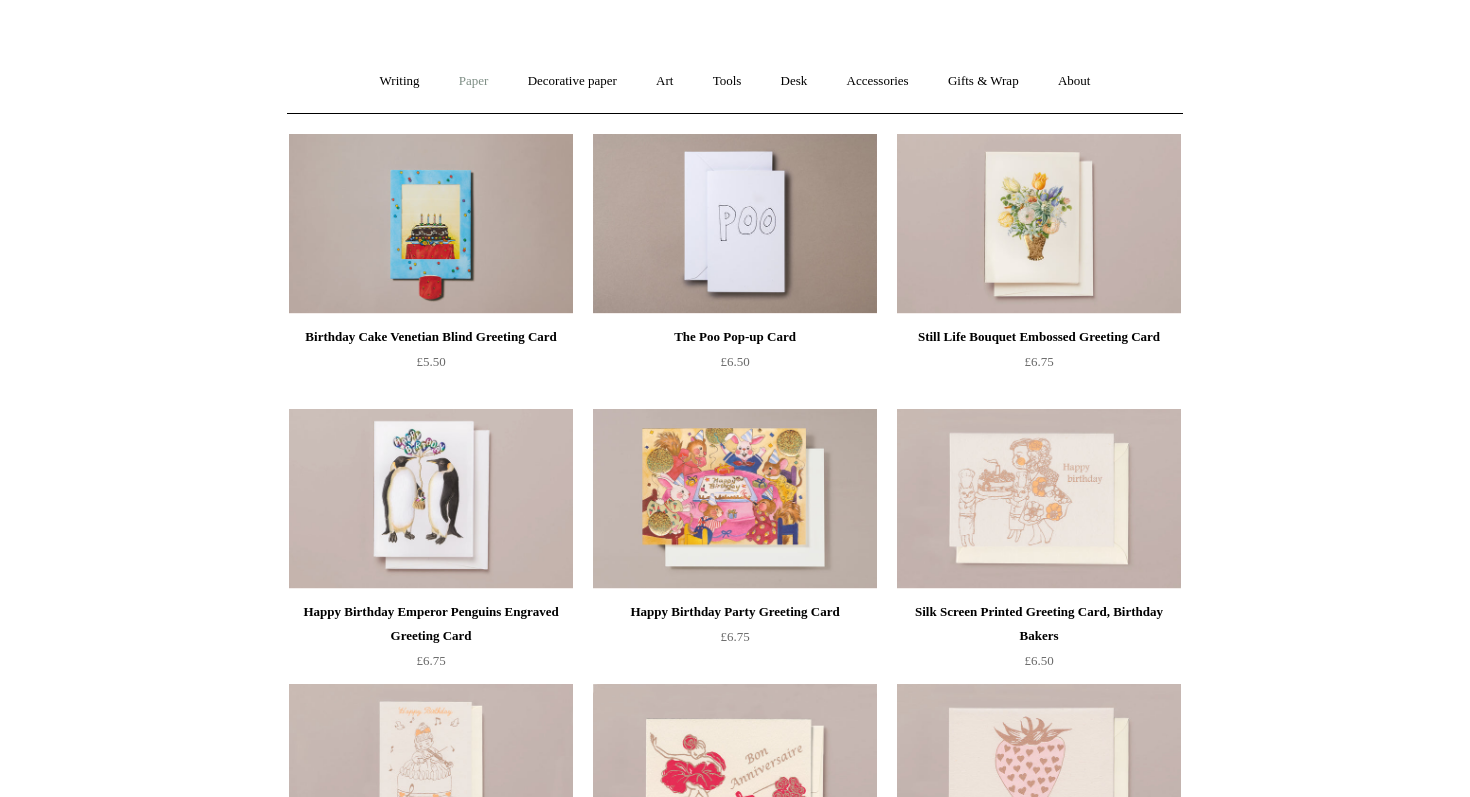 click on "Paper +" at bounding box center [474, 81] 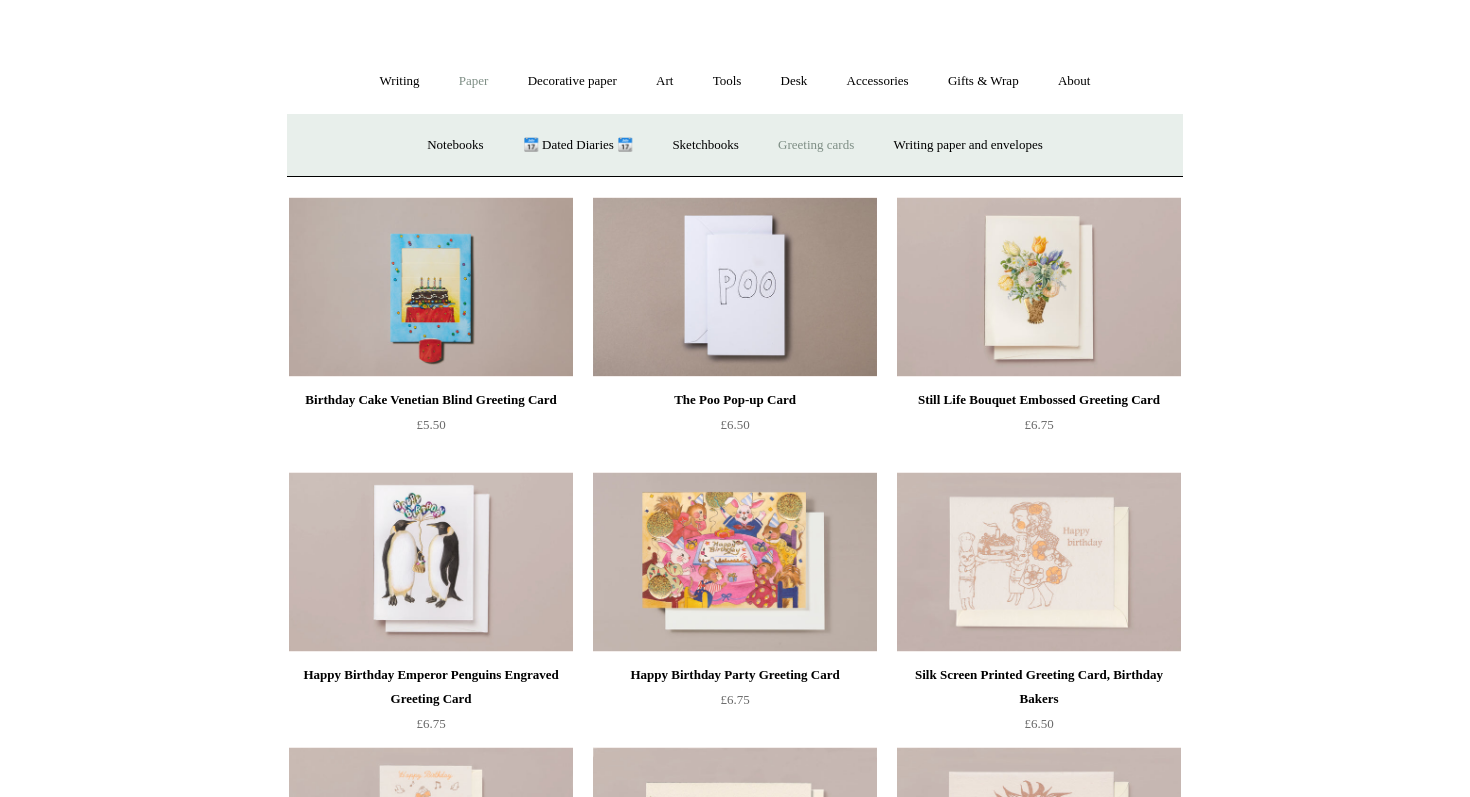 click on "Greeting cards +" at bounding box center [816, 145] 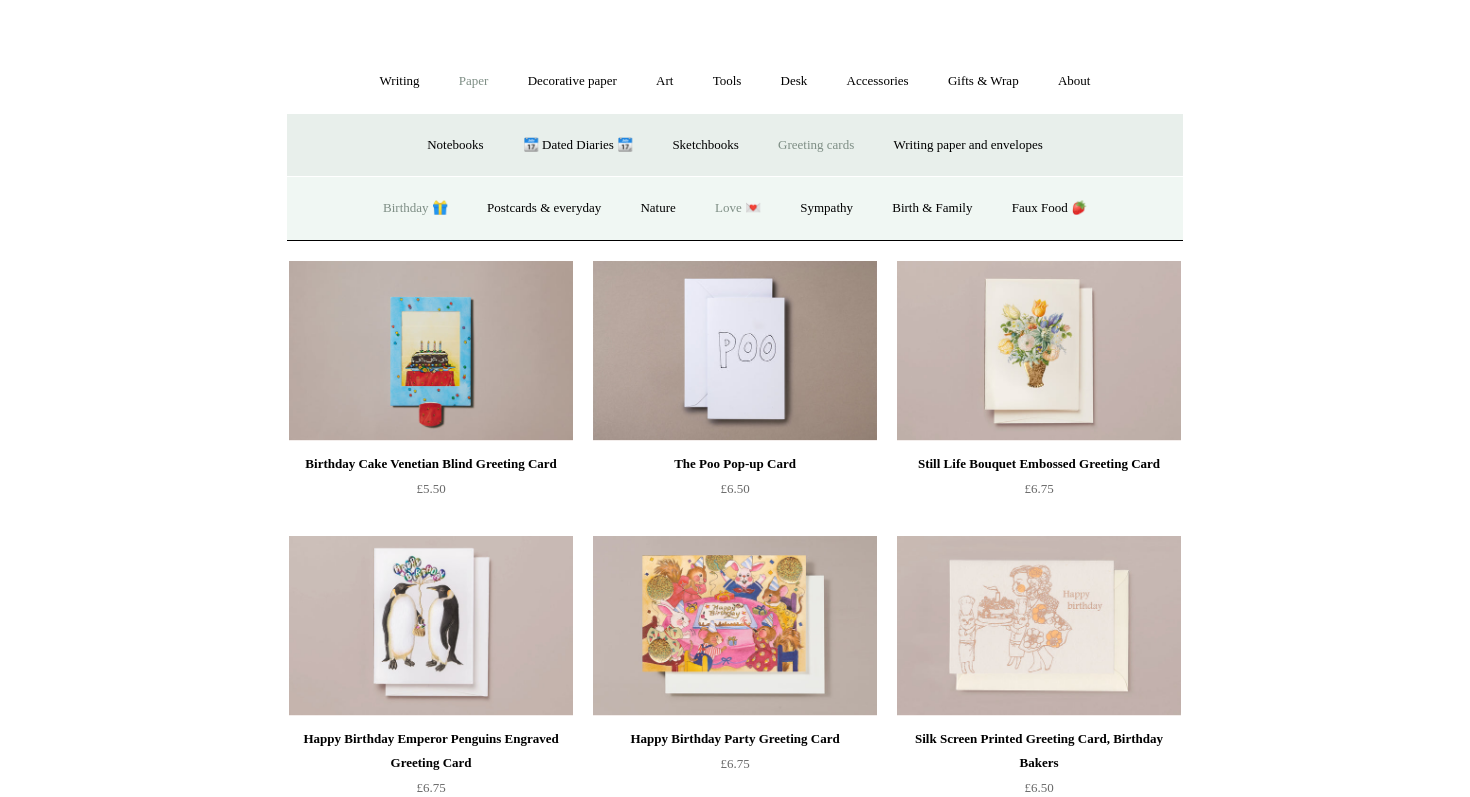 click on "Love 💌" at bounding box center [738, 208] 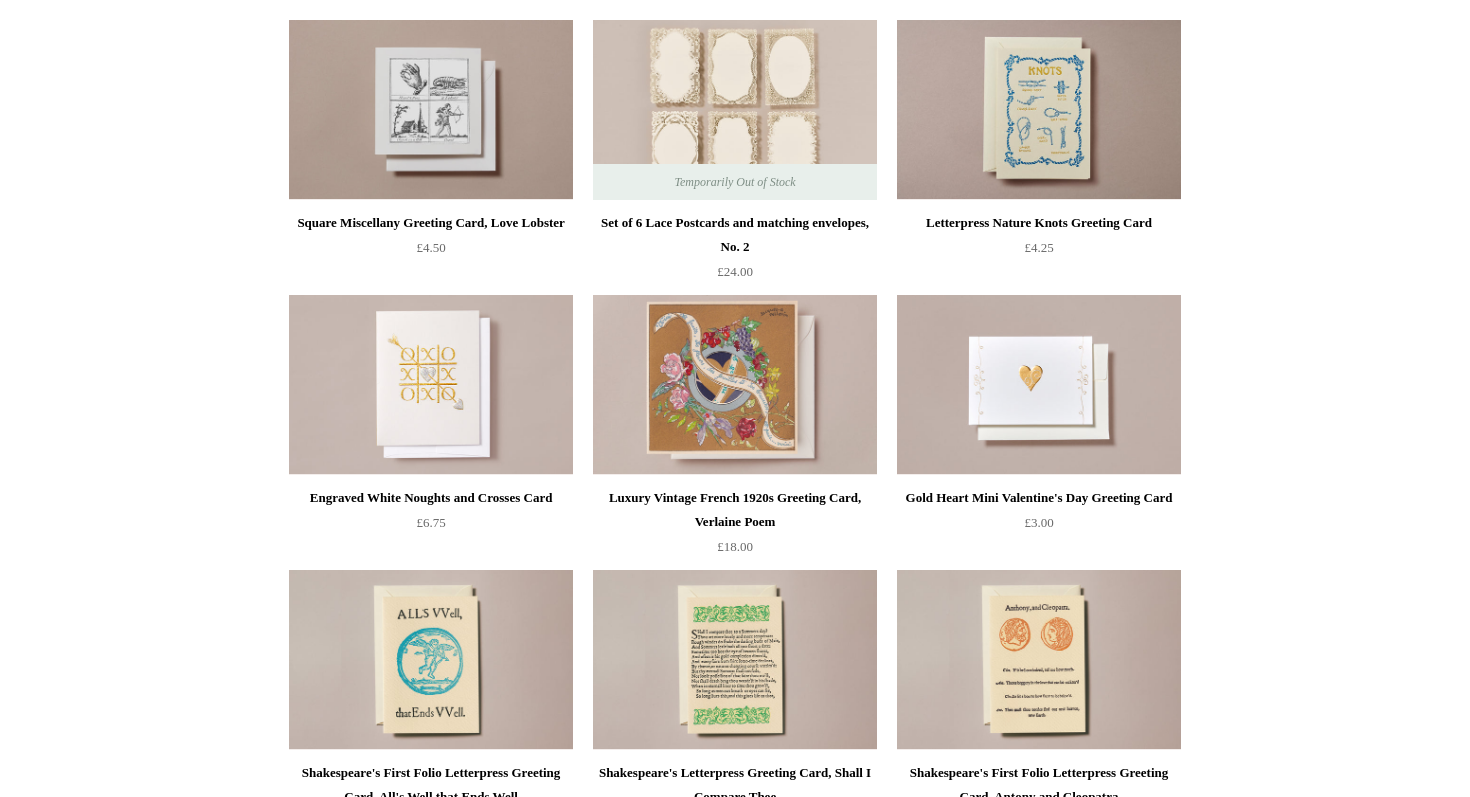 scroll, scrollTop: 0, scrollLeft: 0, axis: both 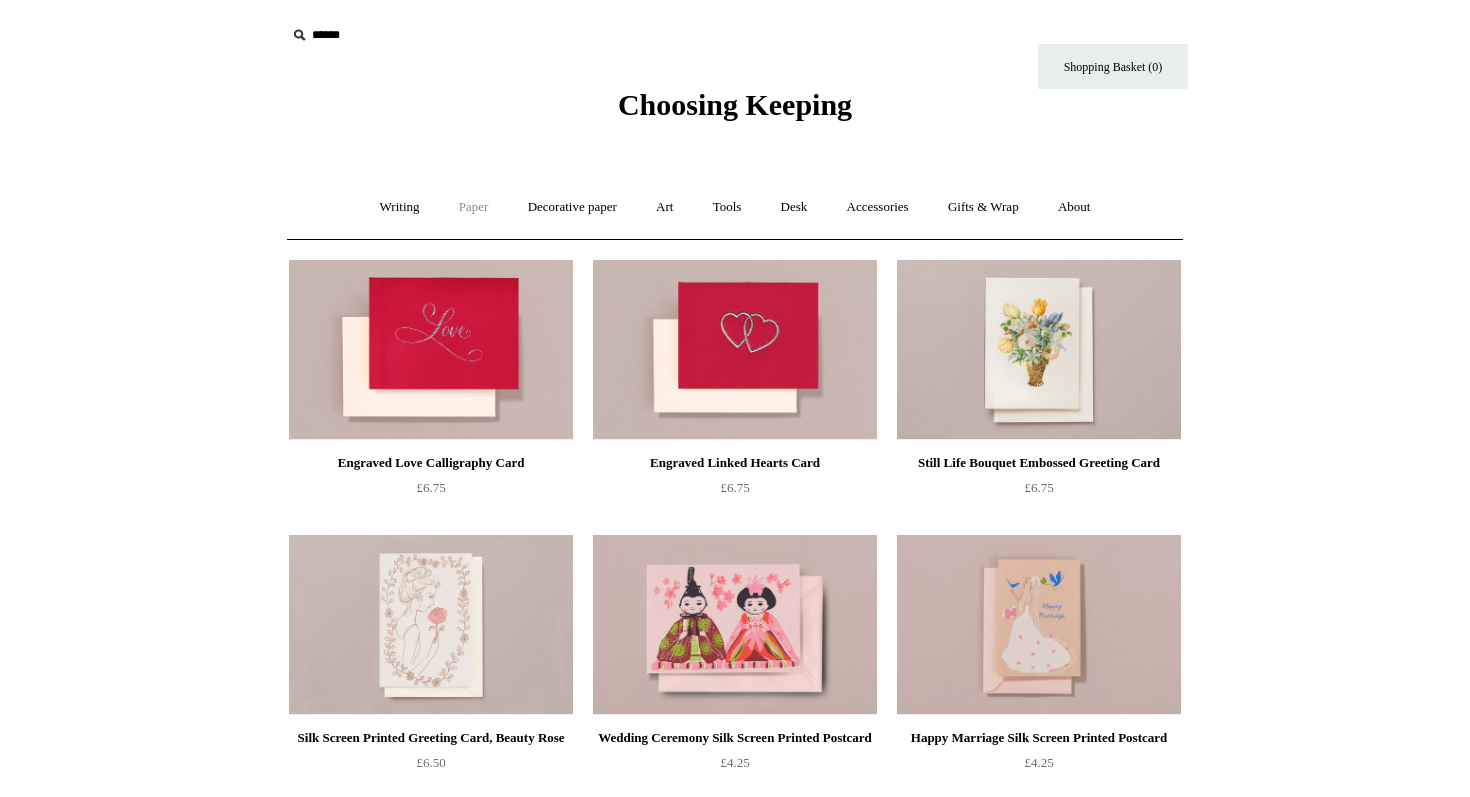 click on "Paper +" at bounding box center (474, 207) 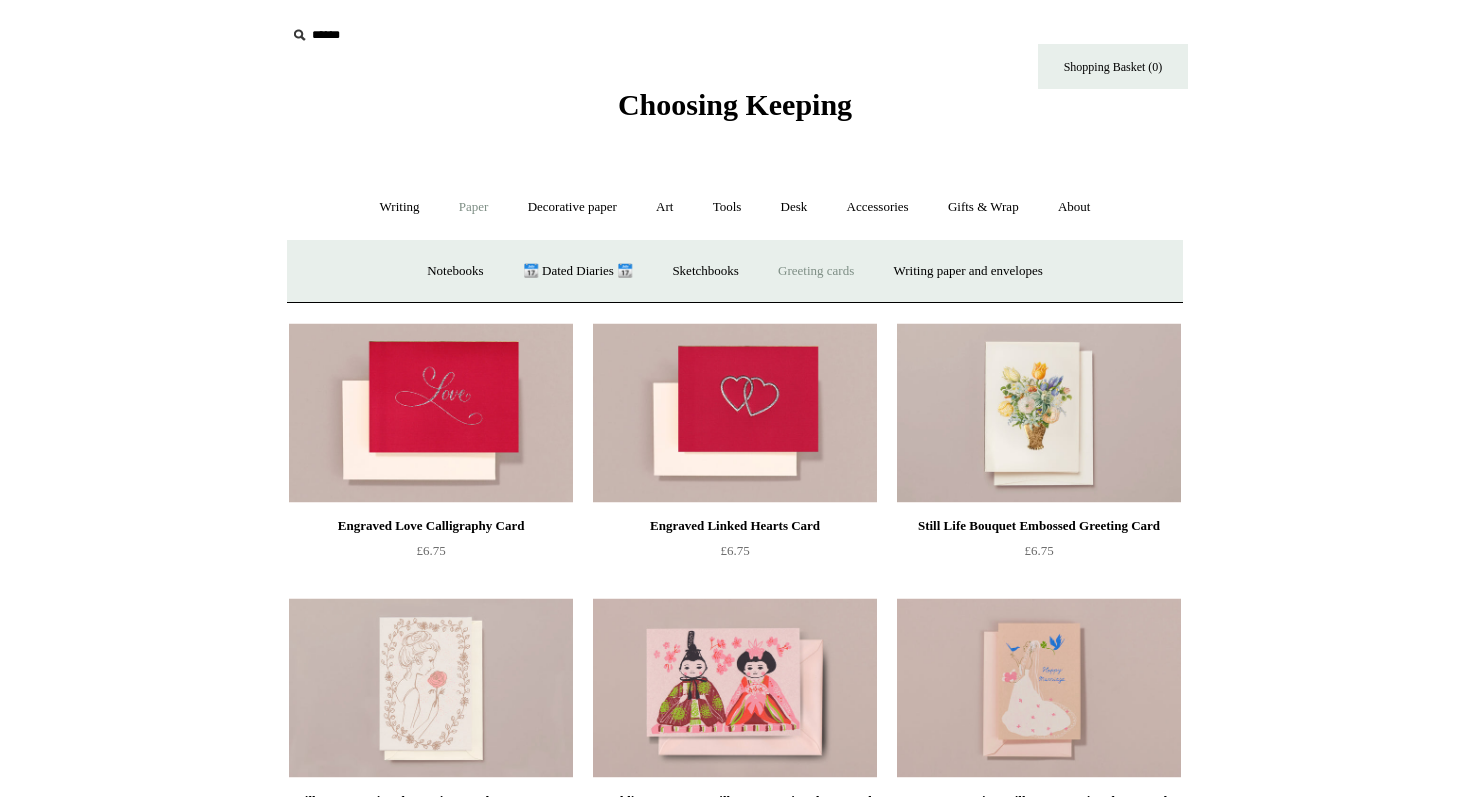 click on "Greeting cards +" at bounding box center (816, 271) 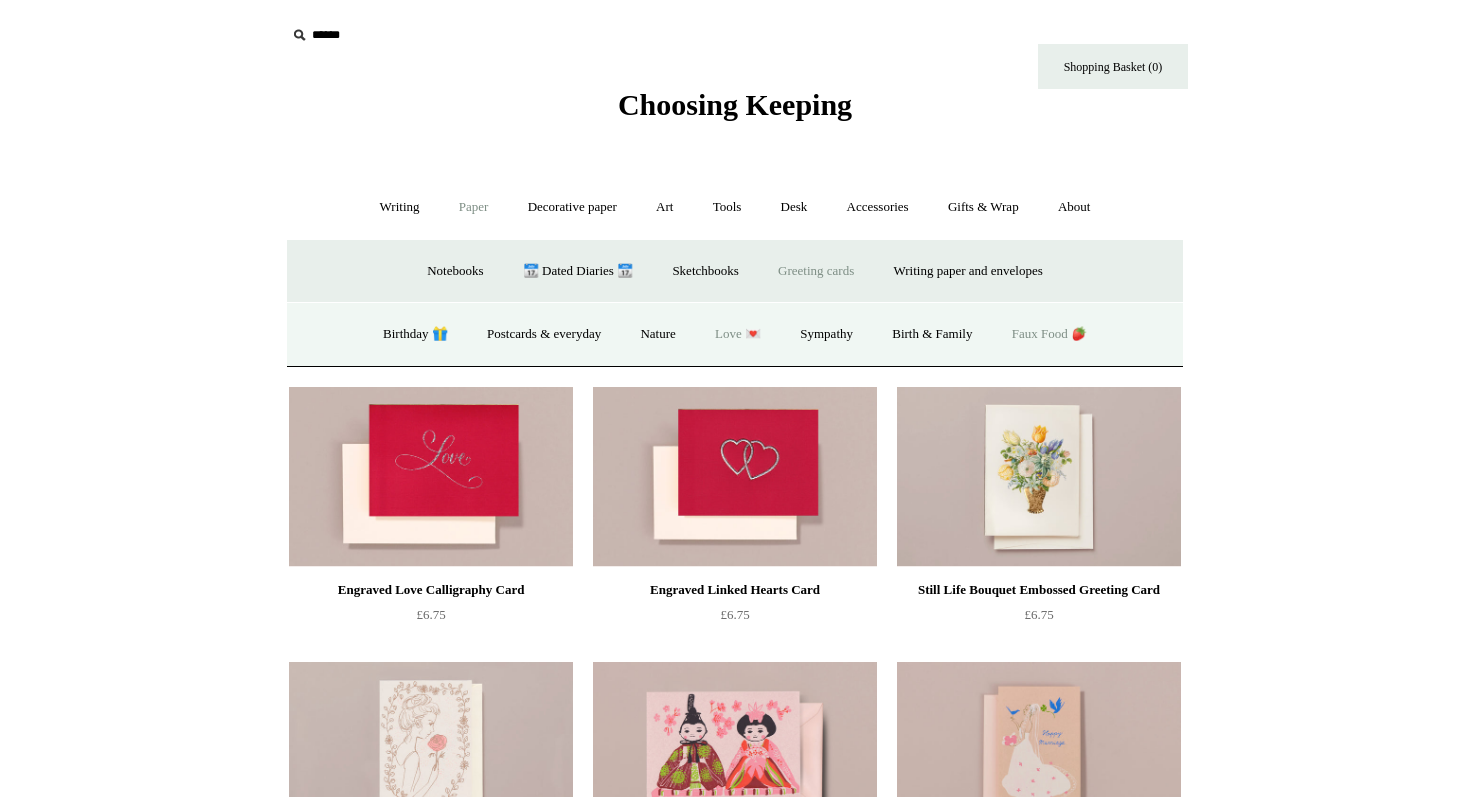 click on "Faux Food 🍓" at bounding box center [1049, 334] 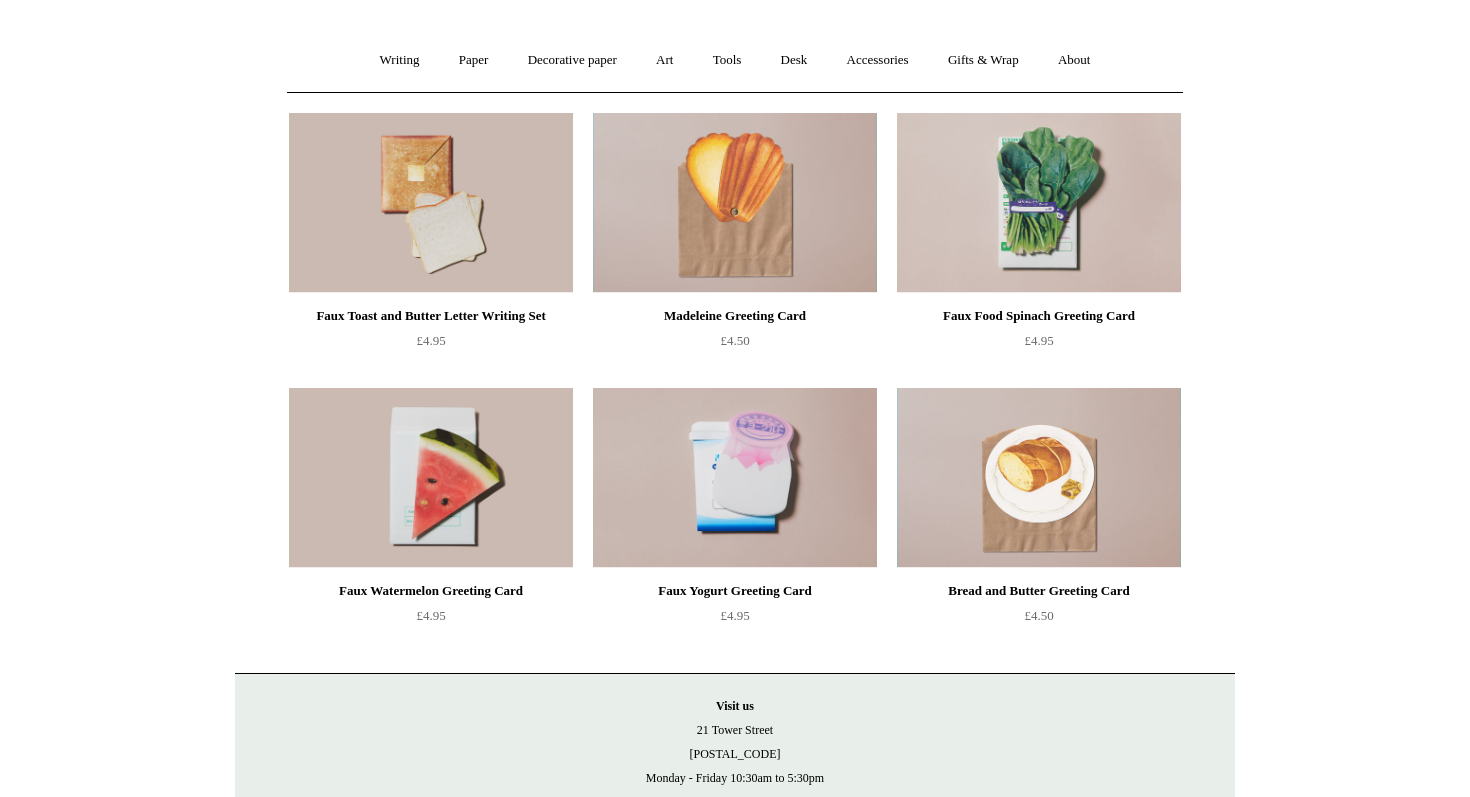 scroll, scrollTop: 0, scrollLeft: 0, axis: both 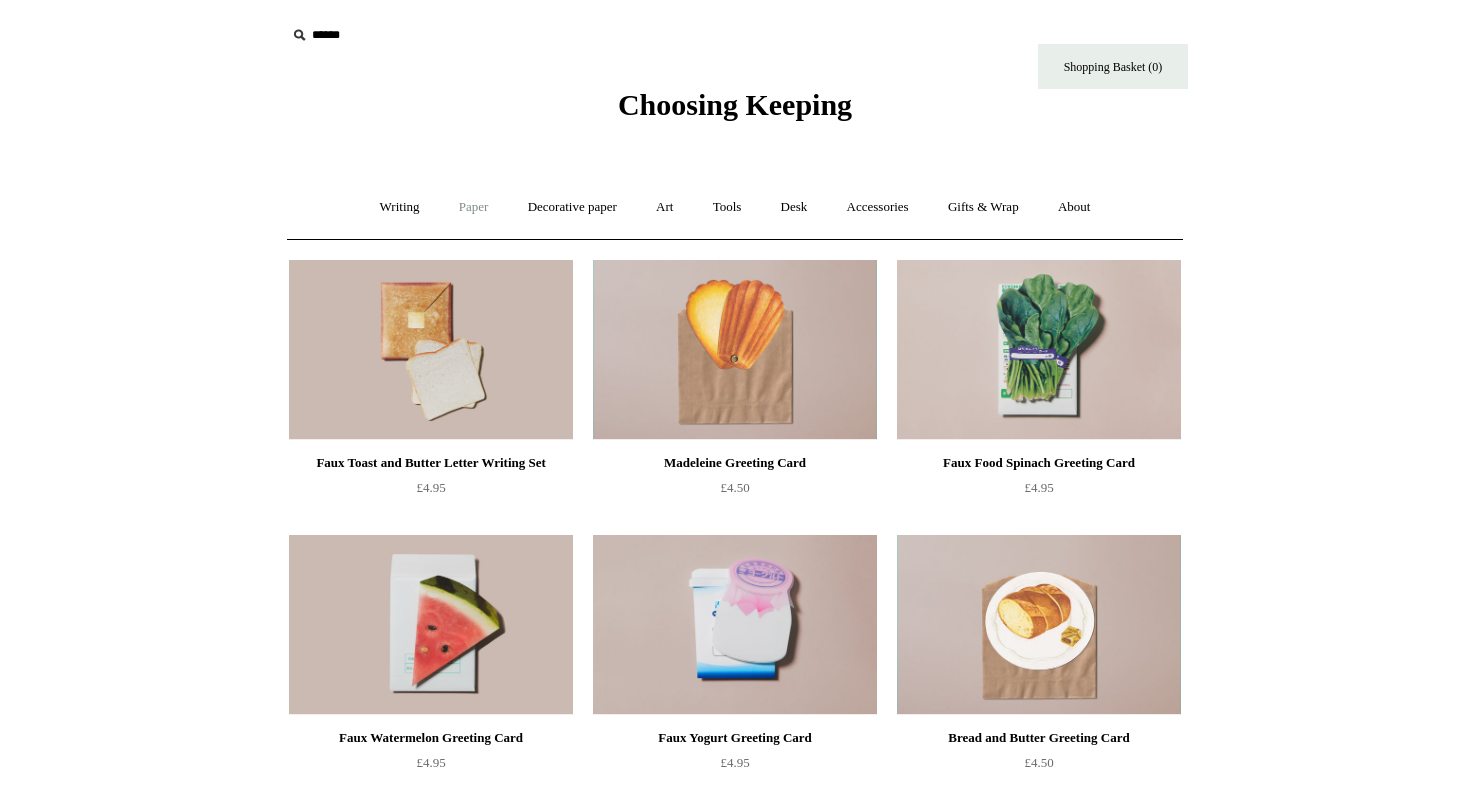 click on "Paper +" at bounding box center [474, 207] 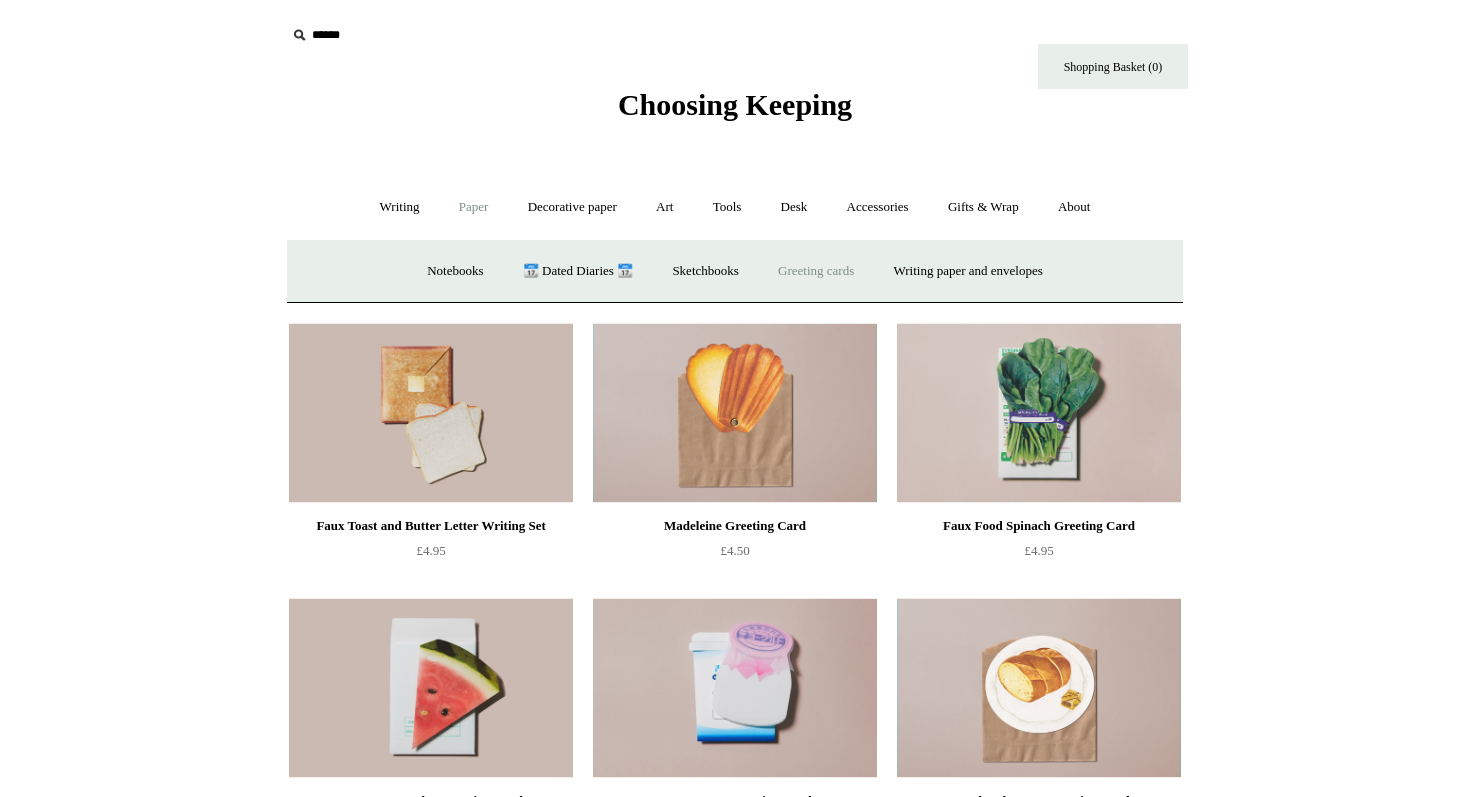 click on "Greeting cards +" at bounding box center [816, 271] 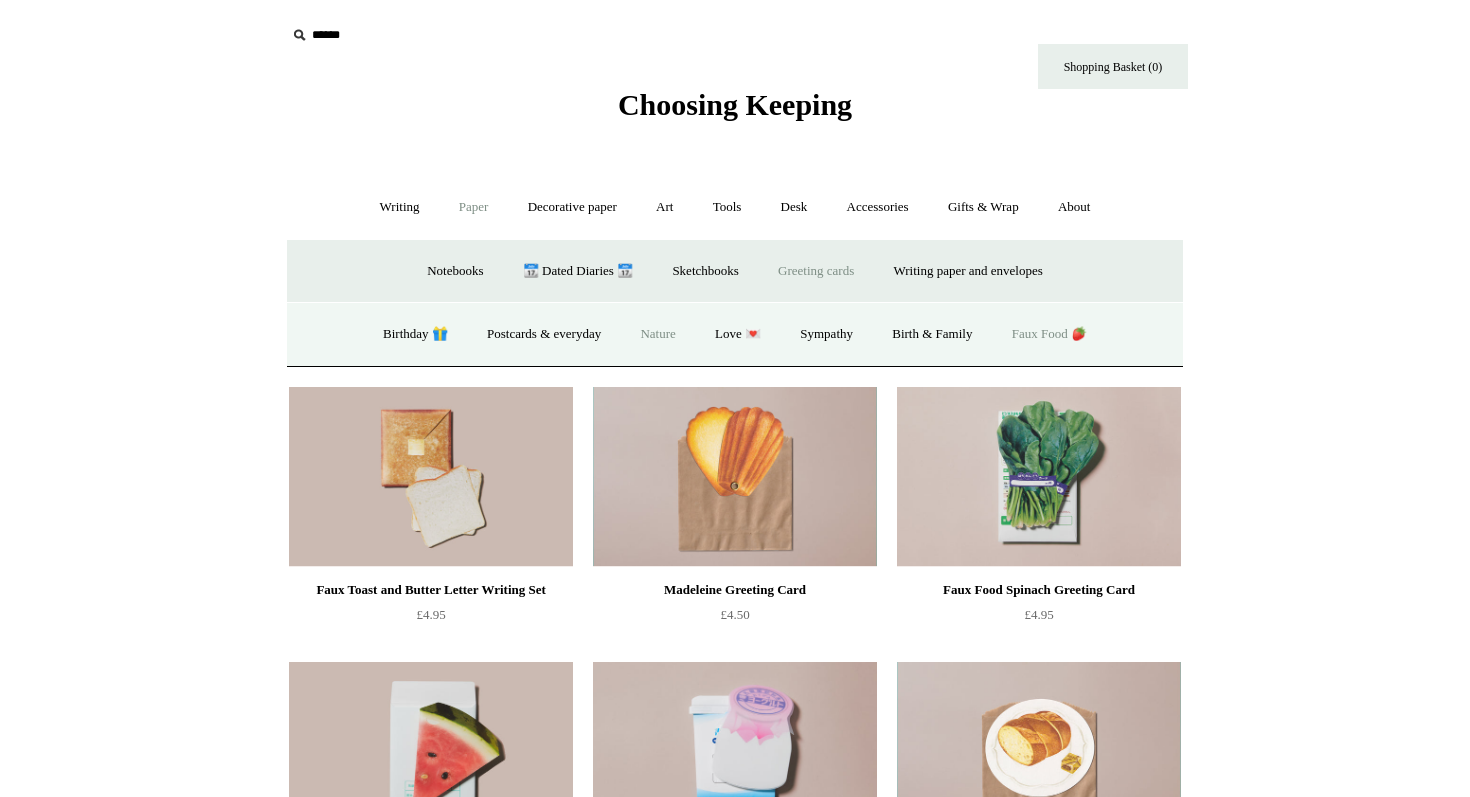 click on "Nature" at bounding box center [657, 334] 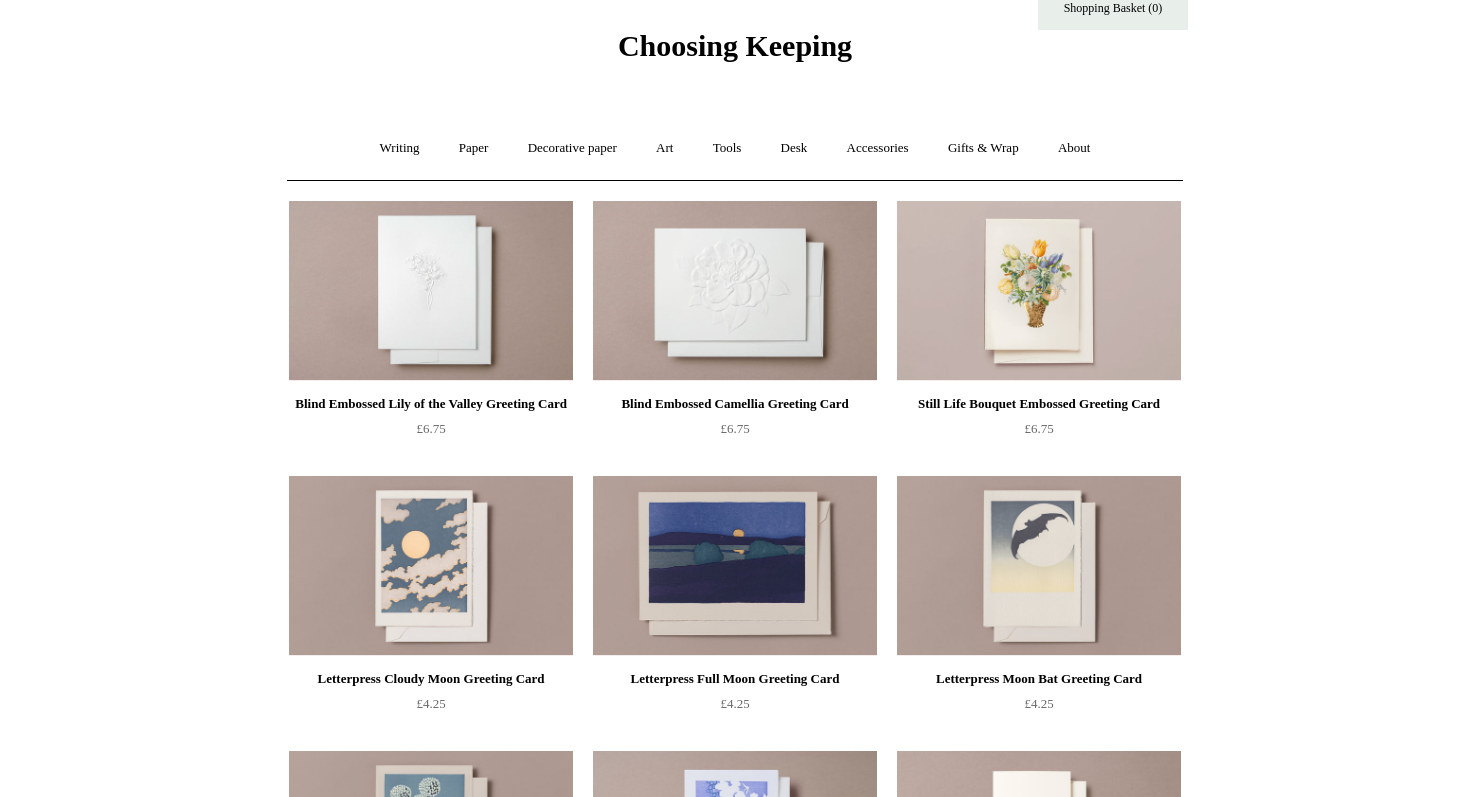 scroll, scrollTop: 0, scrollLeft: 0, axis: both 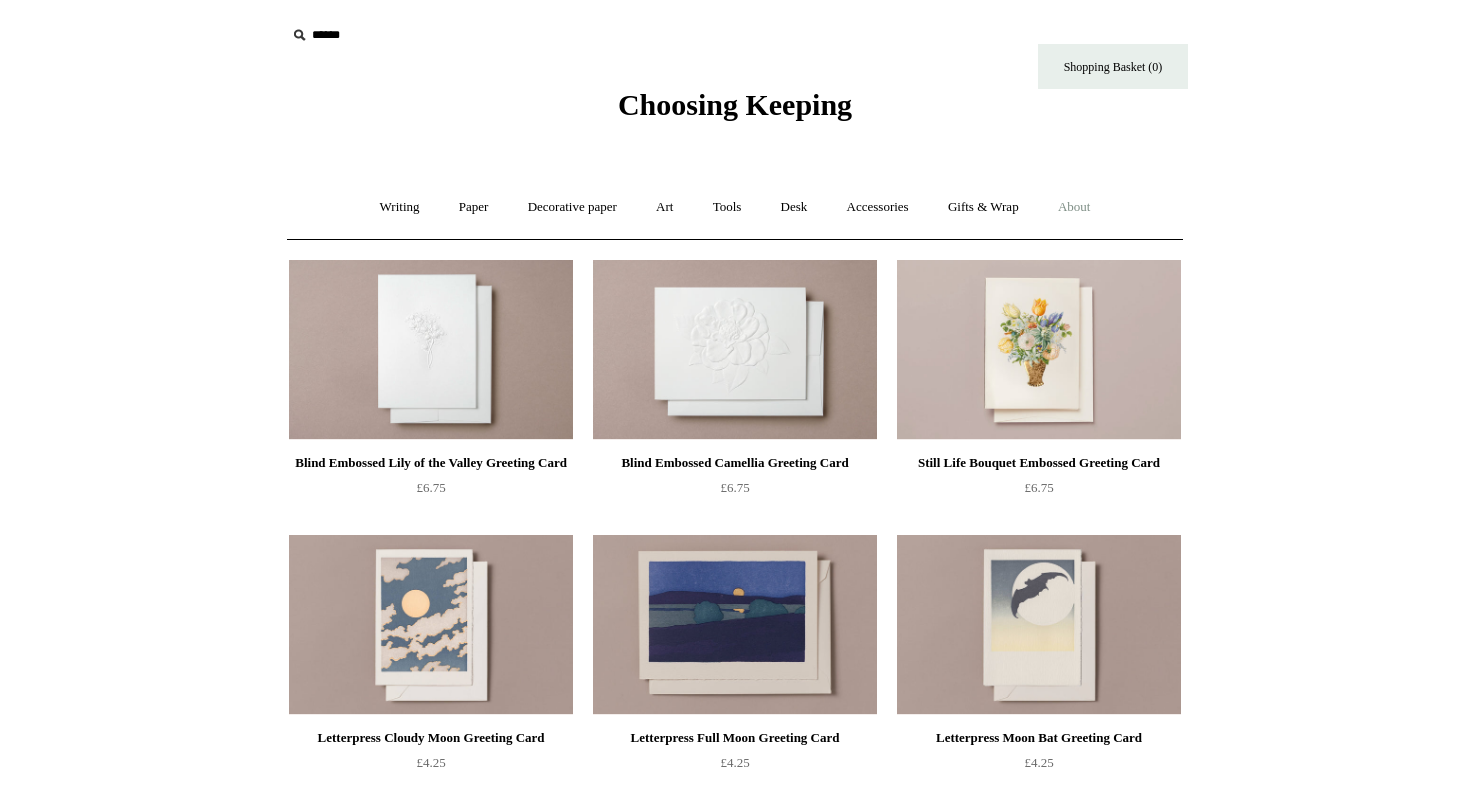 click on "About +" at bounding box center (1074, 207) 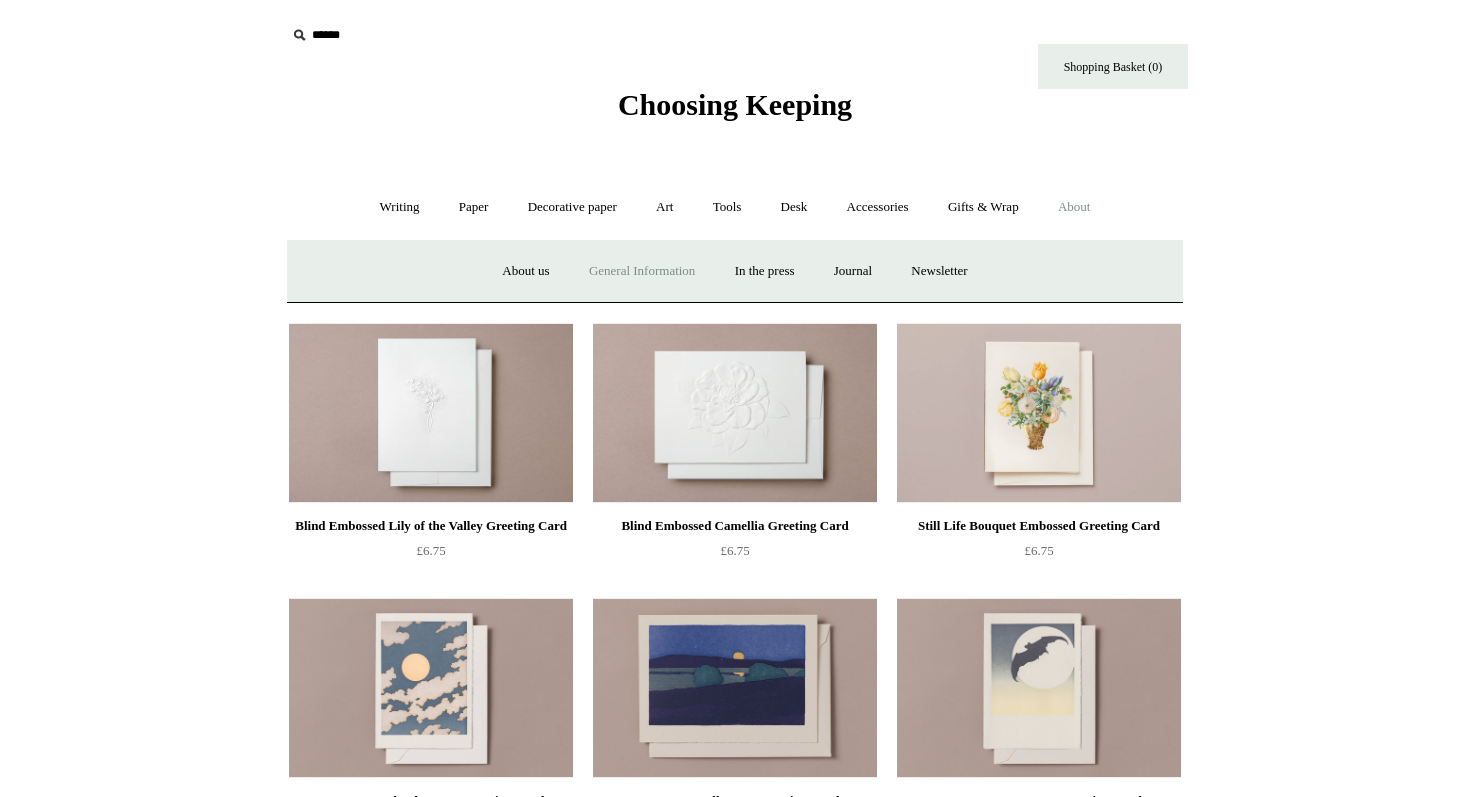 click on "General Information" at bounding box center [642, 271] 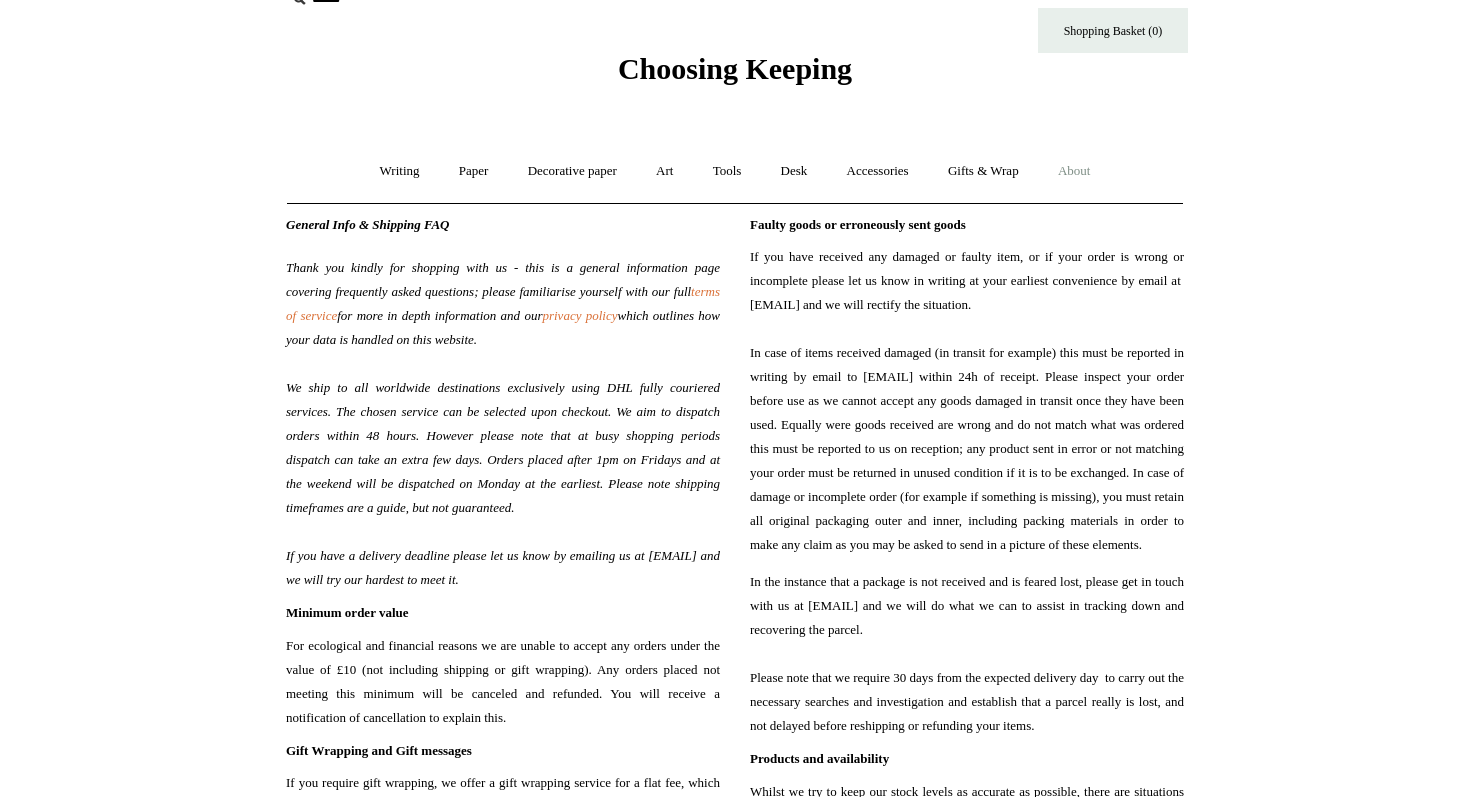 scroll, scrollTop: 34, scrollLeft: 0, axis: vertical 